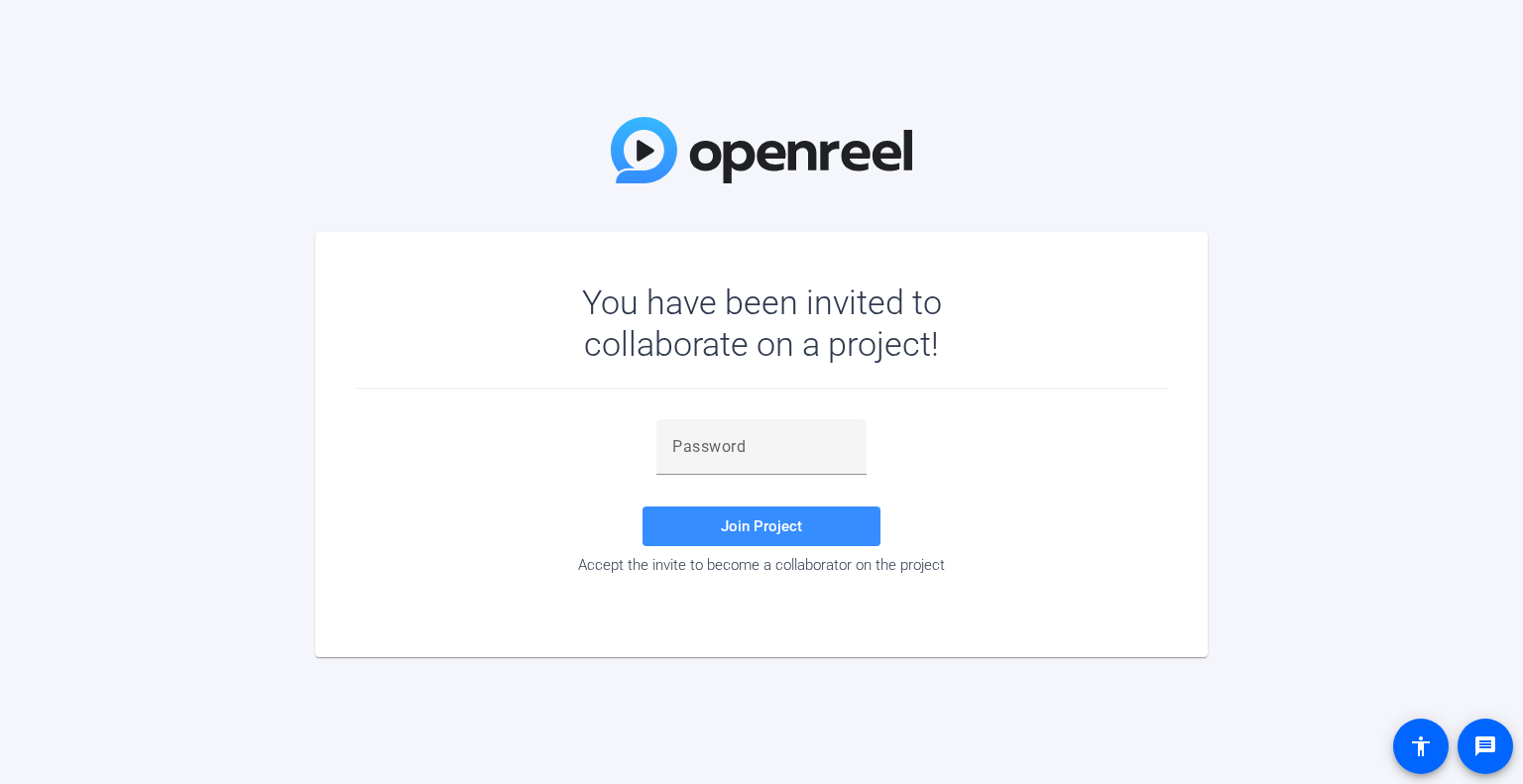 scroll, scrollTop: 0, scrollLeft: 0, axis: both 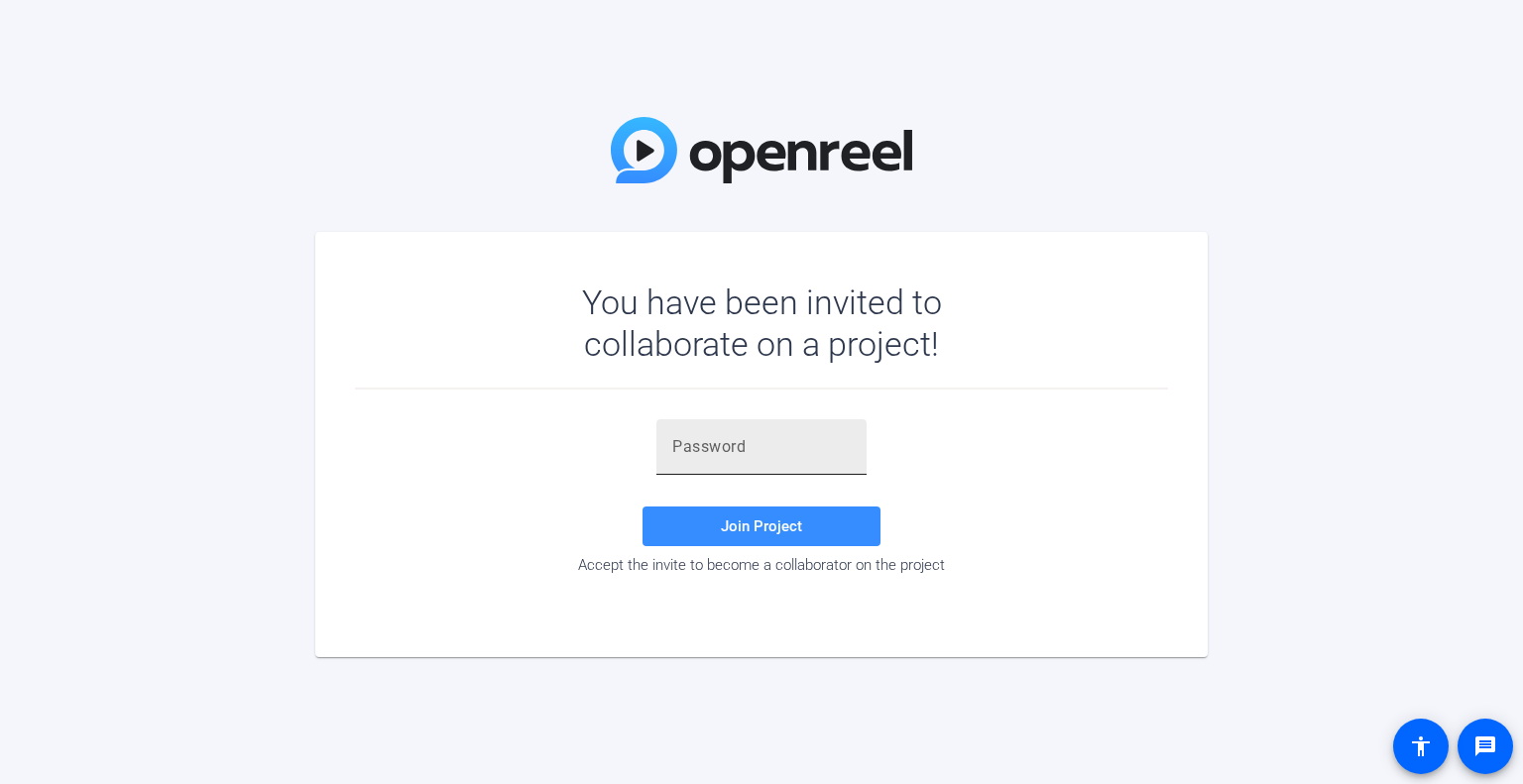 click at bounding box center (762, 447) 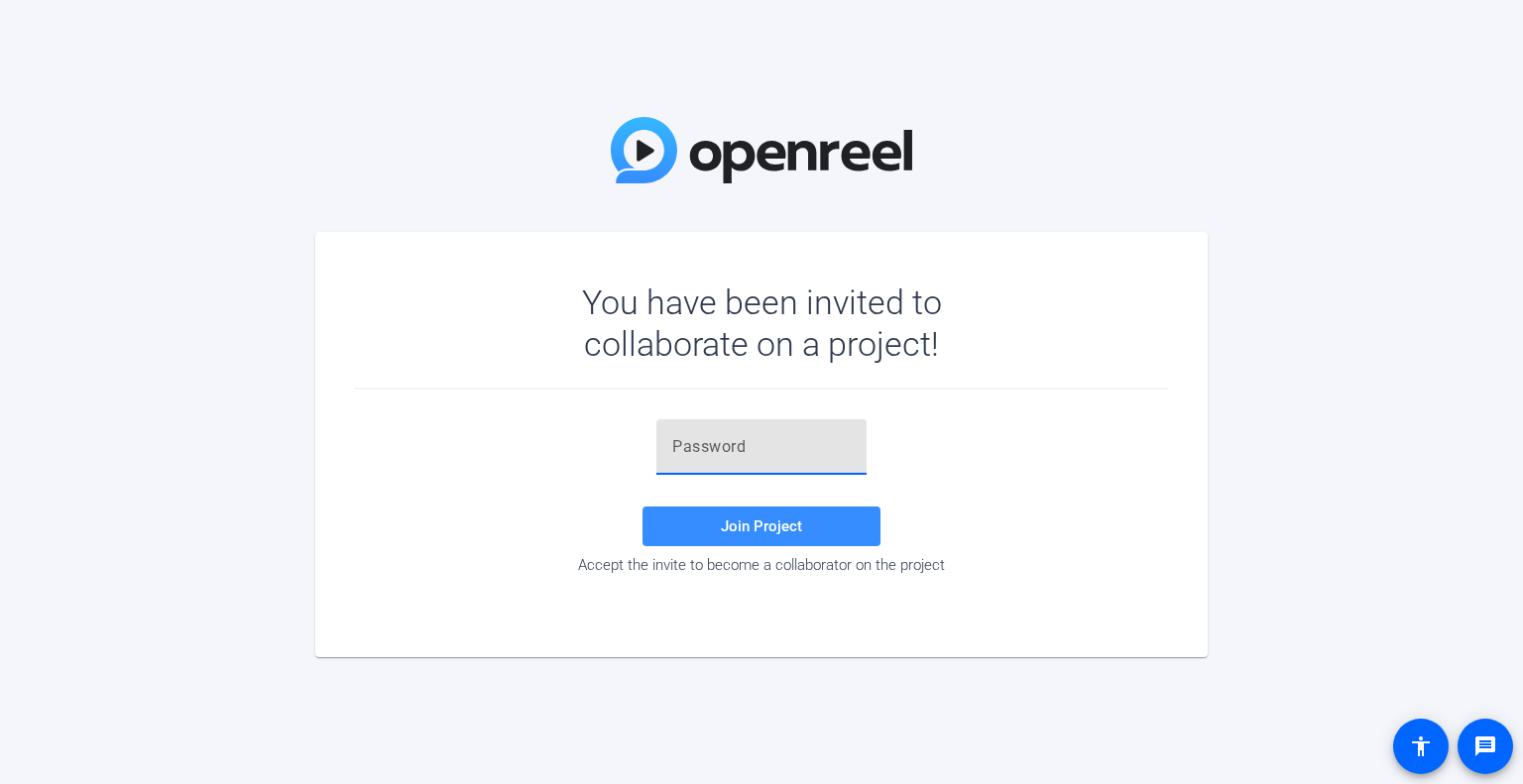 paste on "vlqY~j" 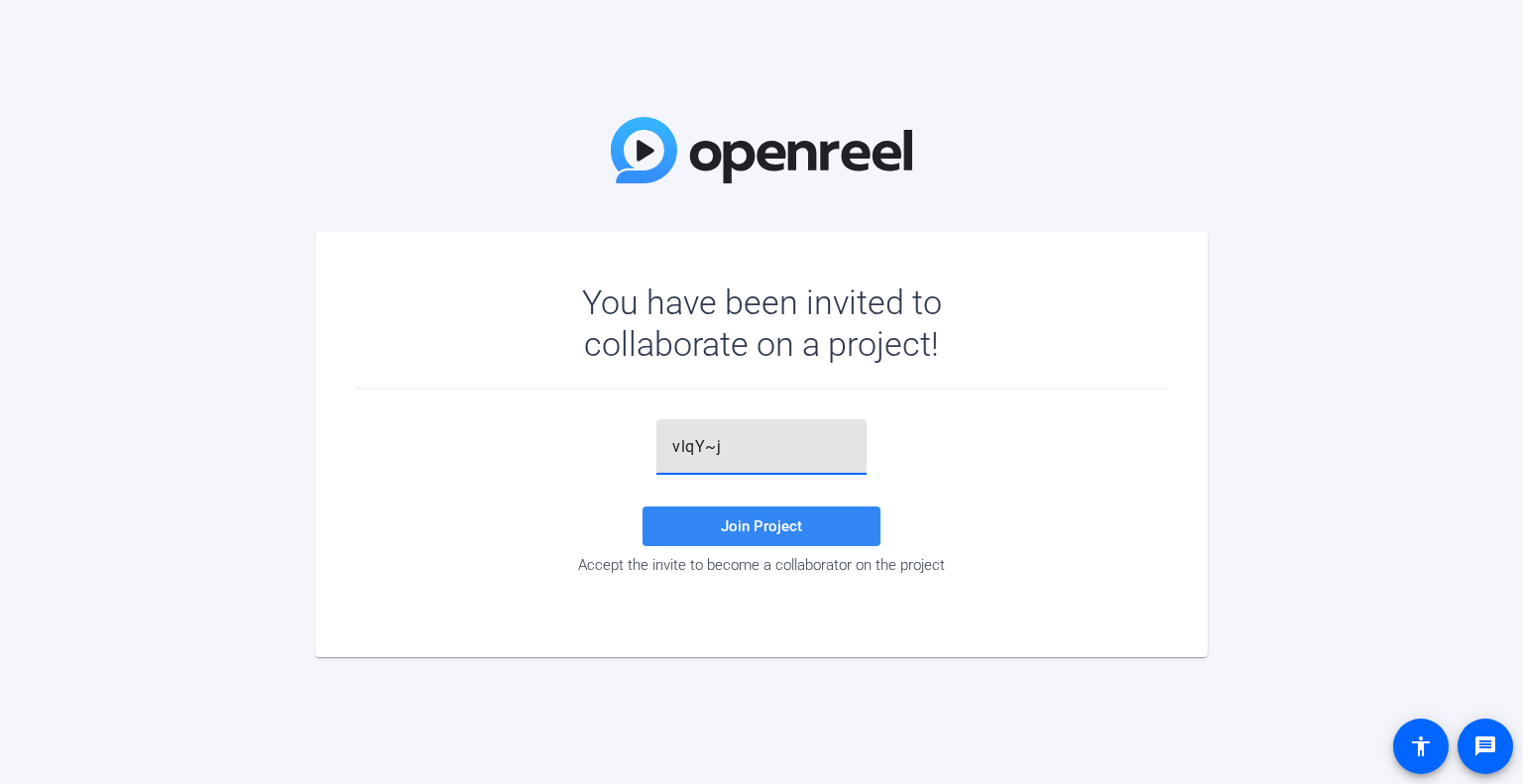 type on "vlqY~j" 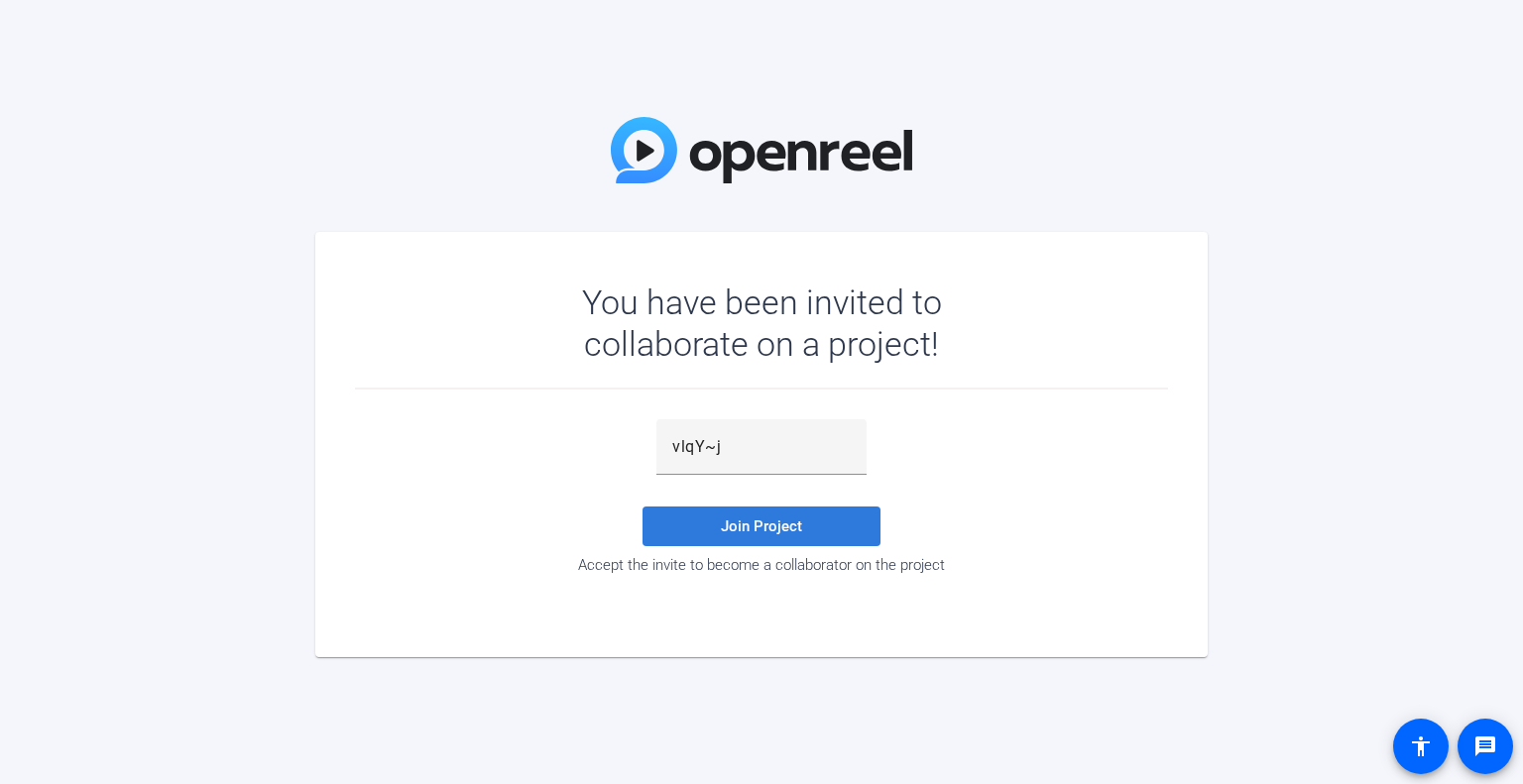 click on "Join Project" 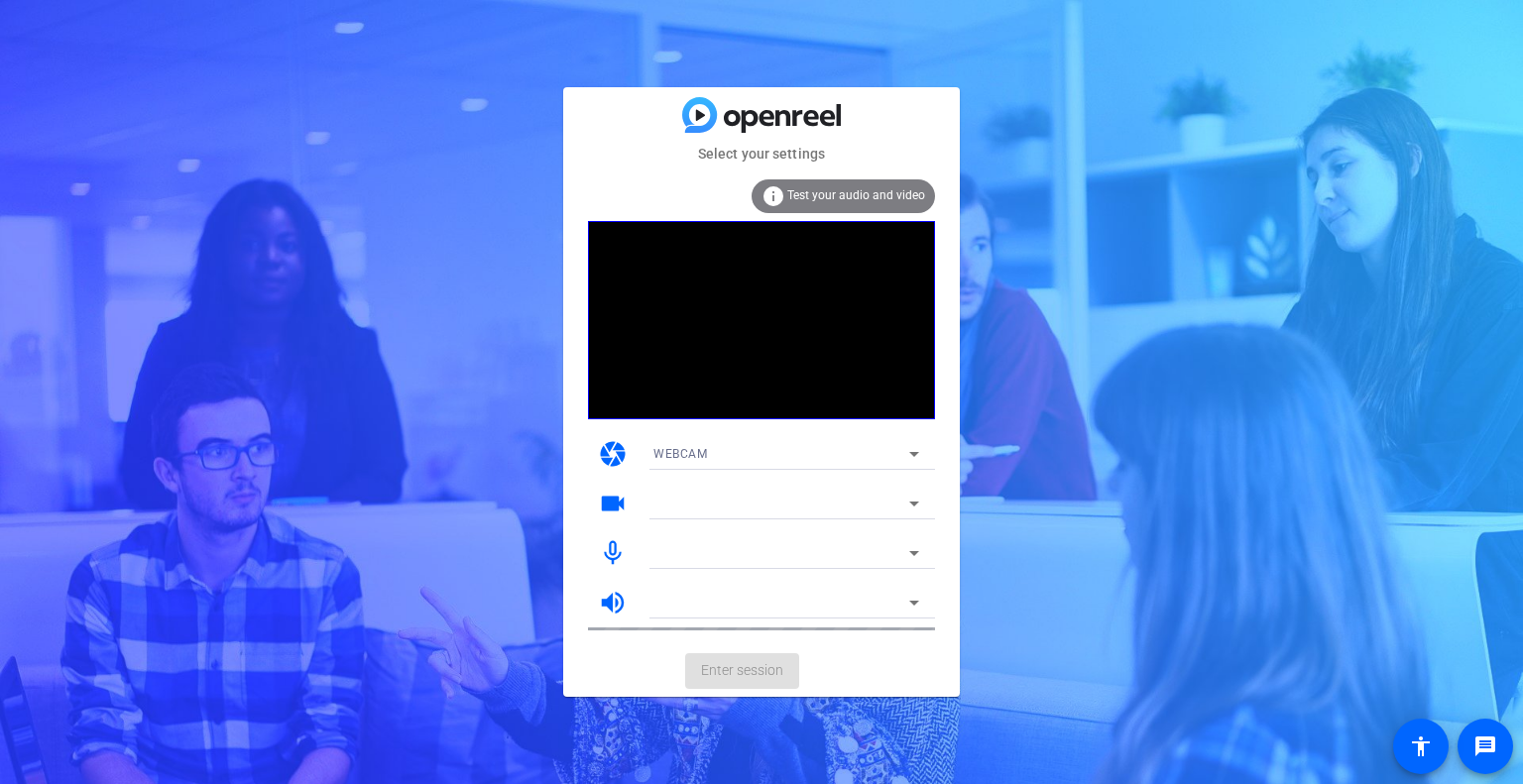 click on "WEBCAM" at bounding box center [781, 453] 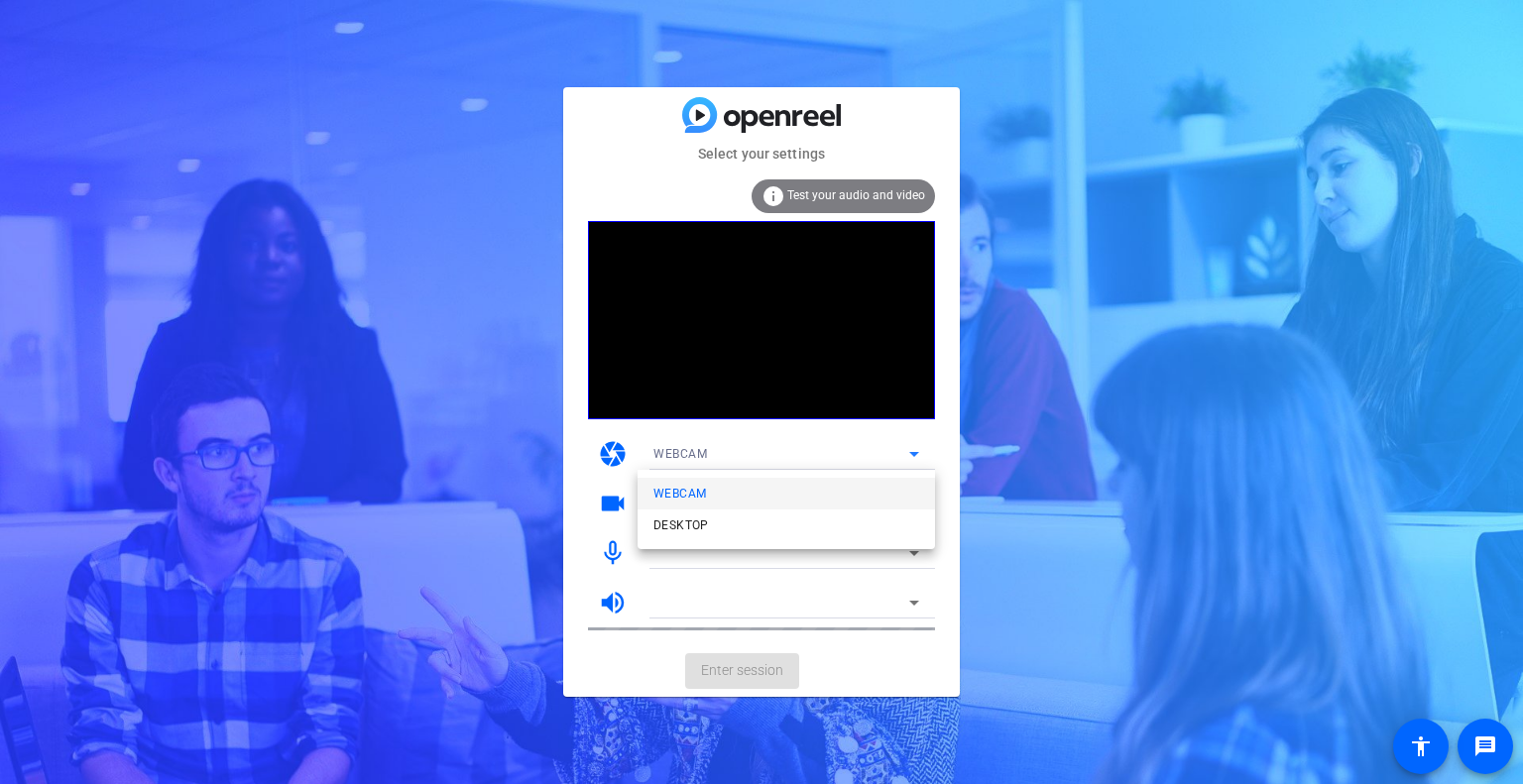 click on "WEBCAM" at bounding box center [679, 494] 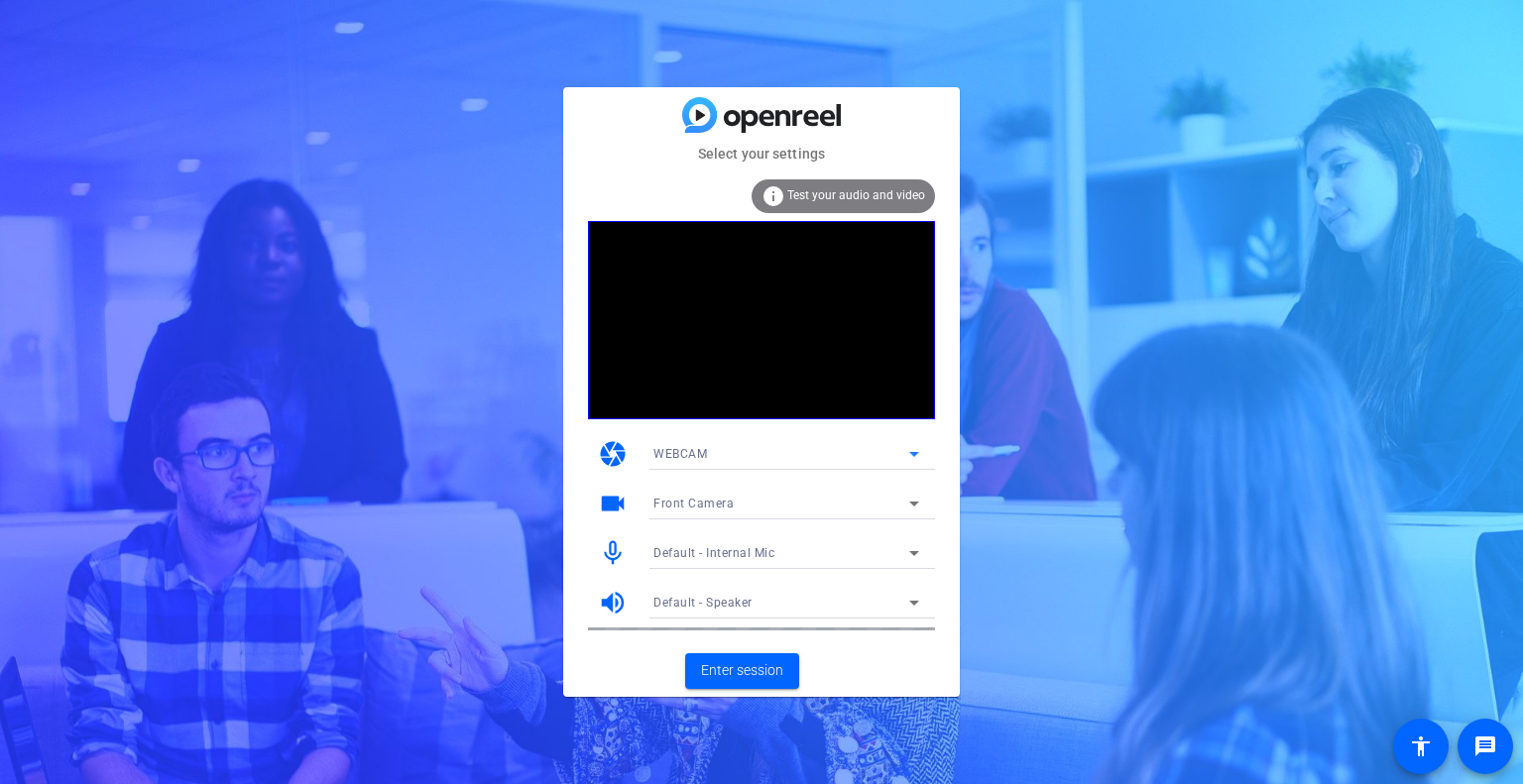 click on "Front Camera" at bounding box center (781, 503) 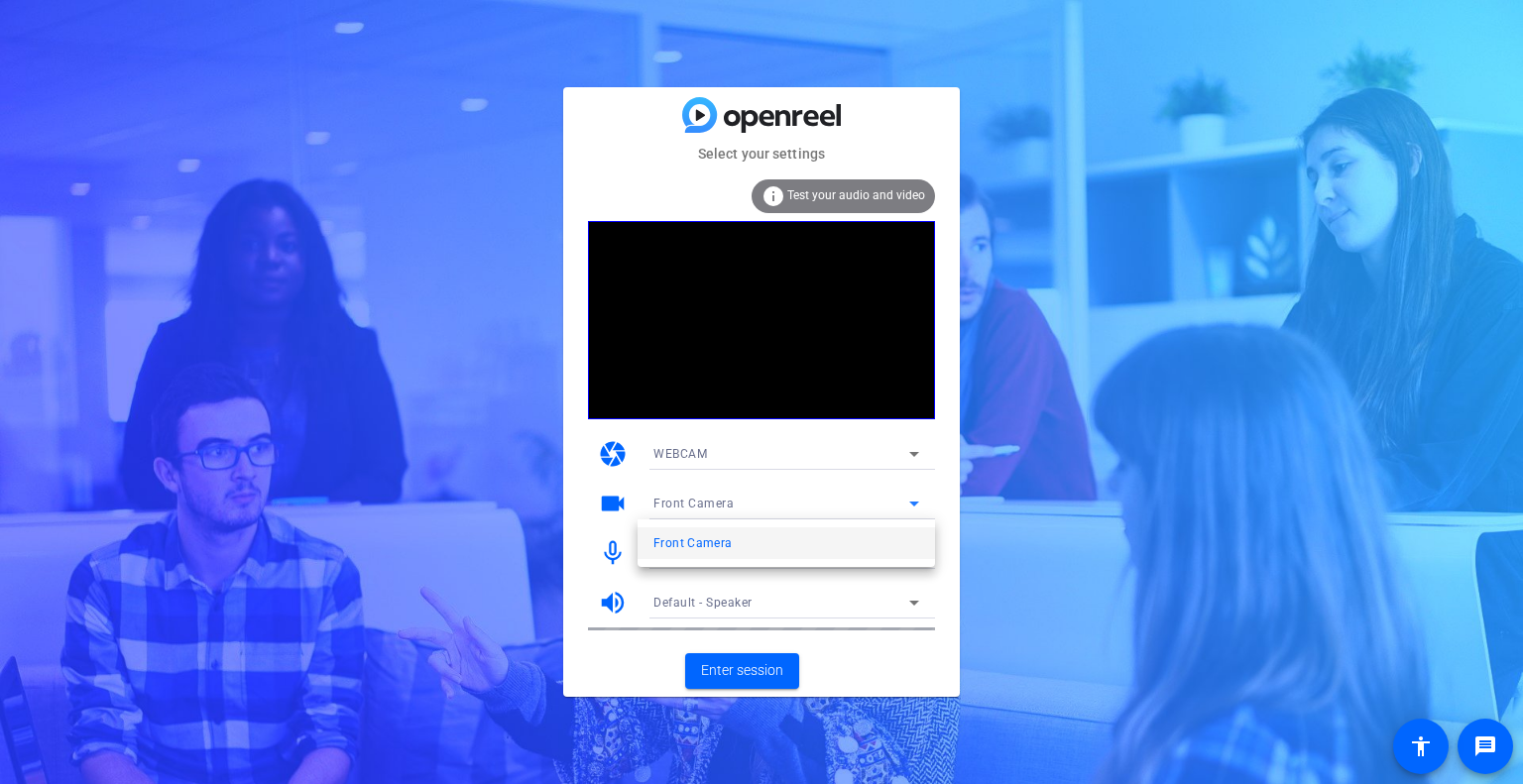 click on "Front Camera" at bounding box center [786, 543] 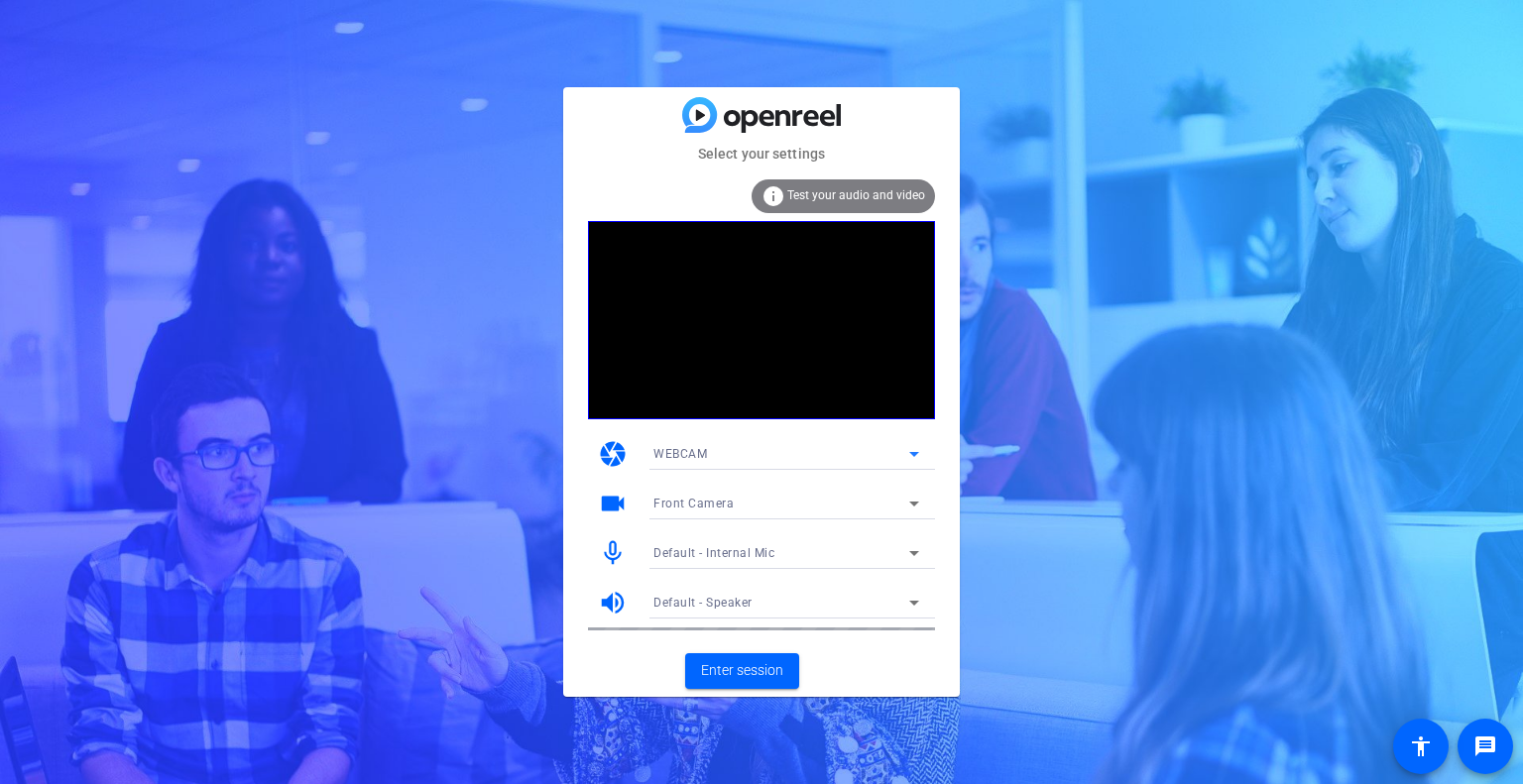click on "WEBCAM" at bounding box center (786, 453) 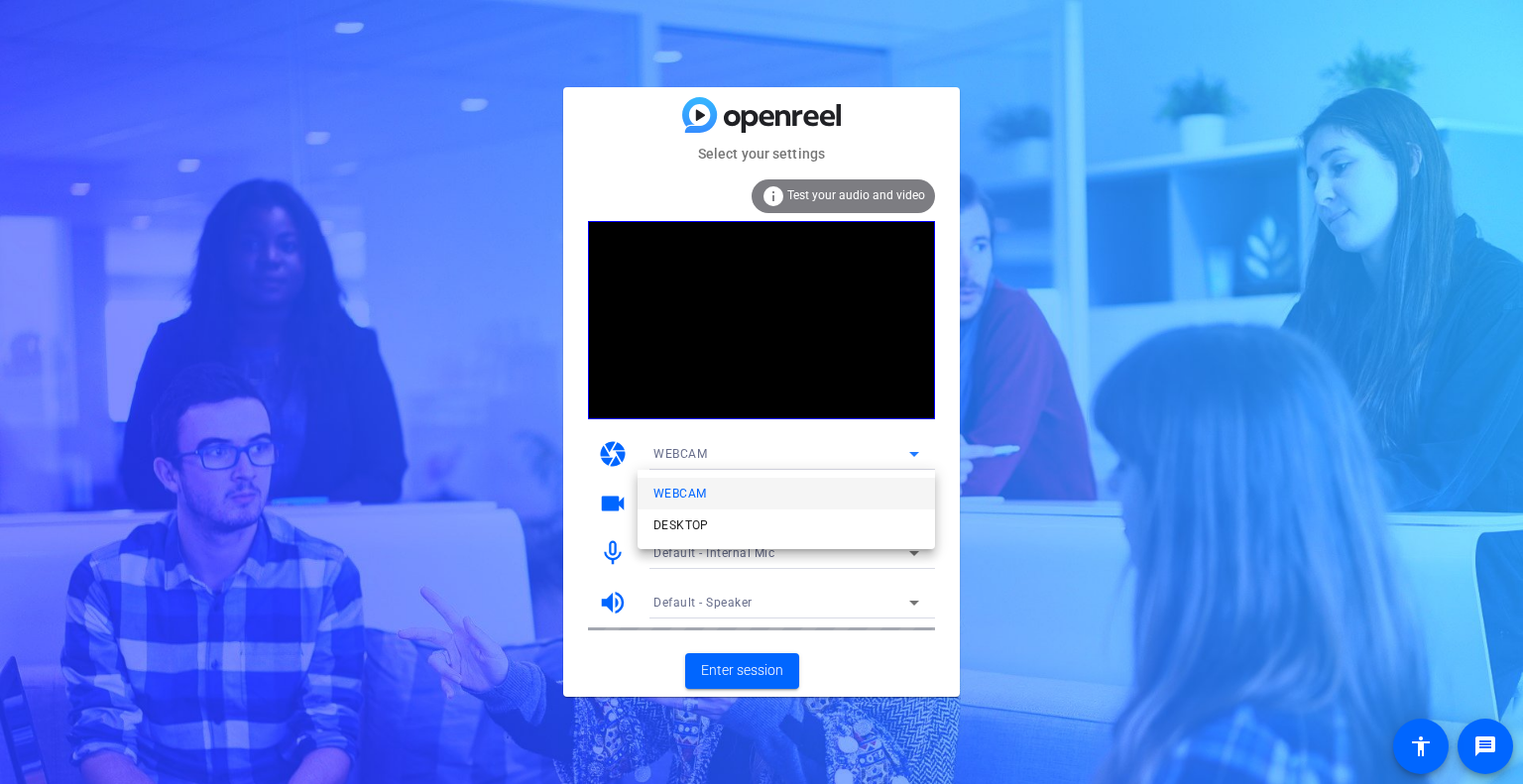 click on "WEBCAM" at bounding box center (786, 494) 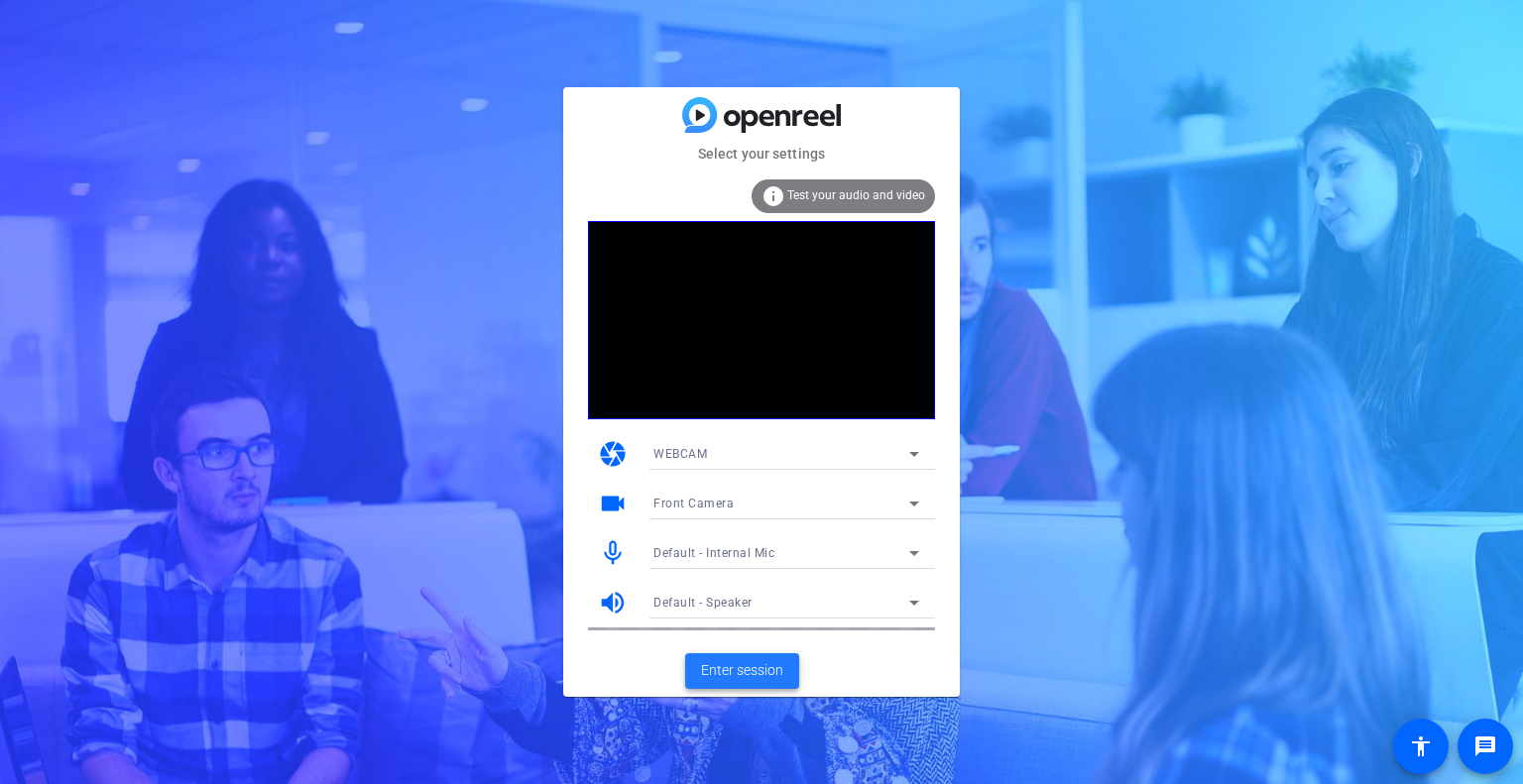 click on "Enter session" 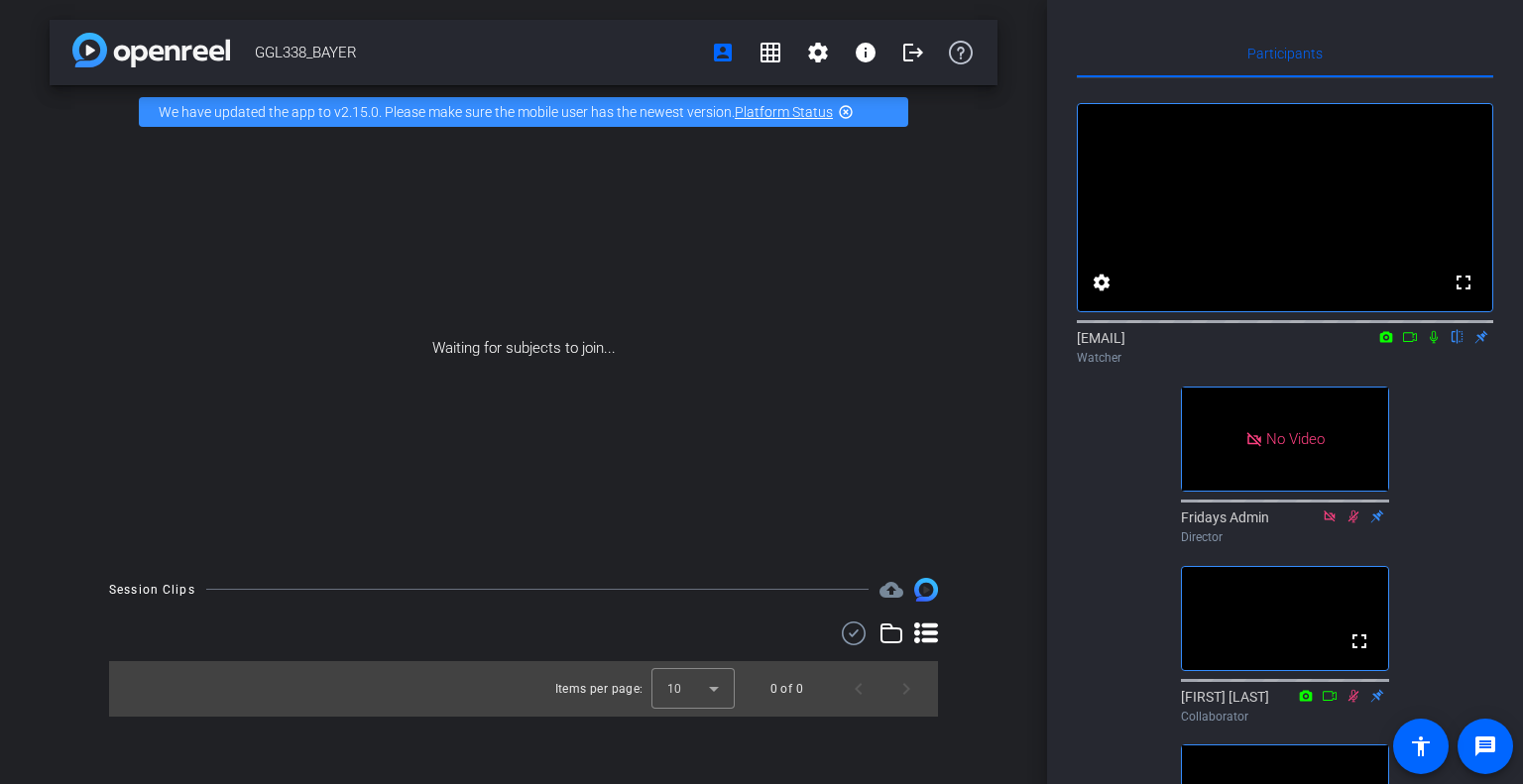 click 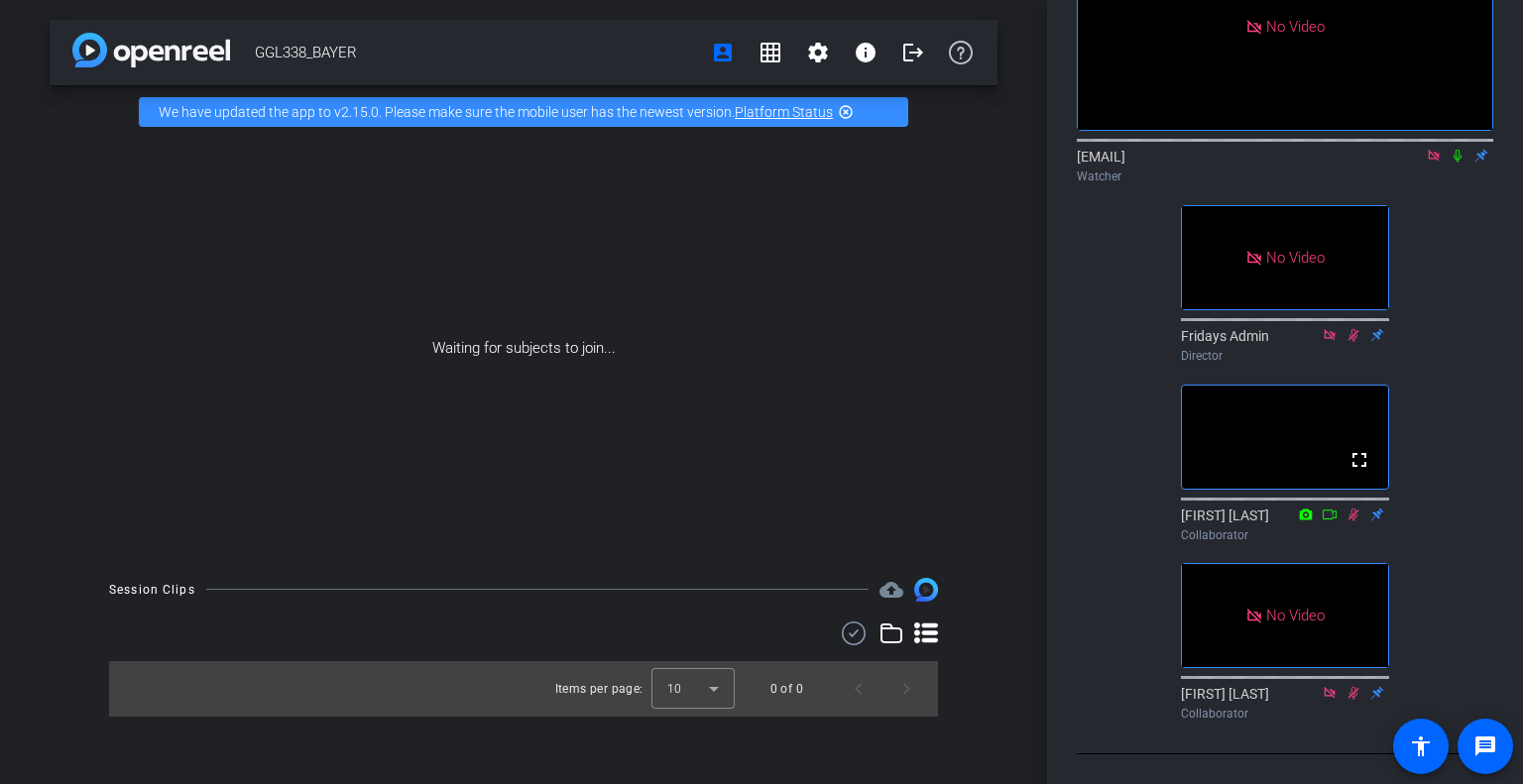 scroll, scrollTop: 394, scrollLeft: 0, axis: vertical 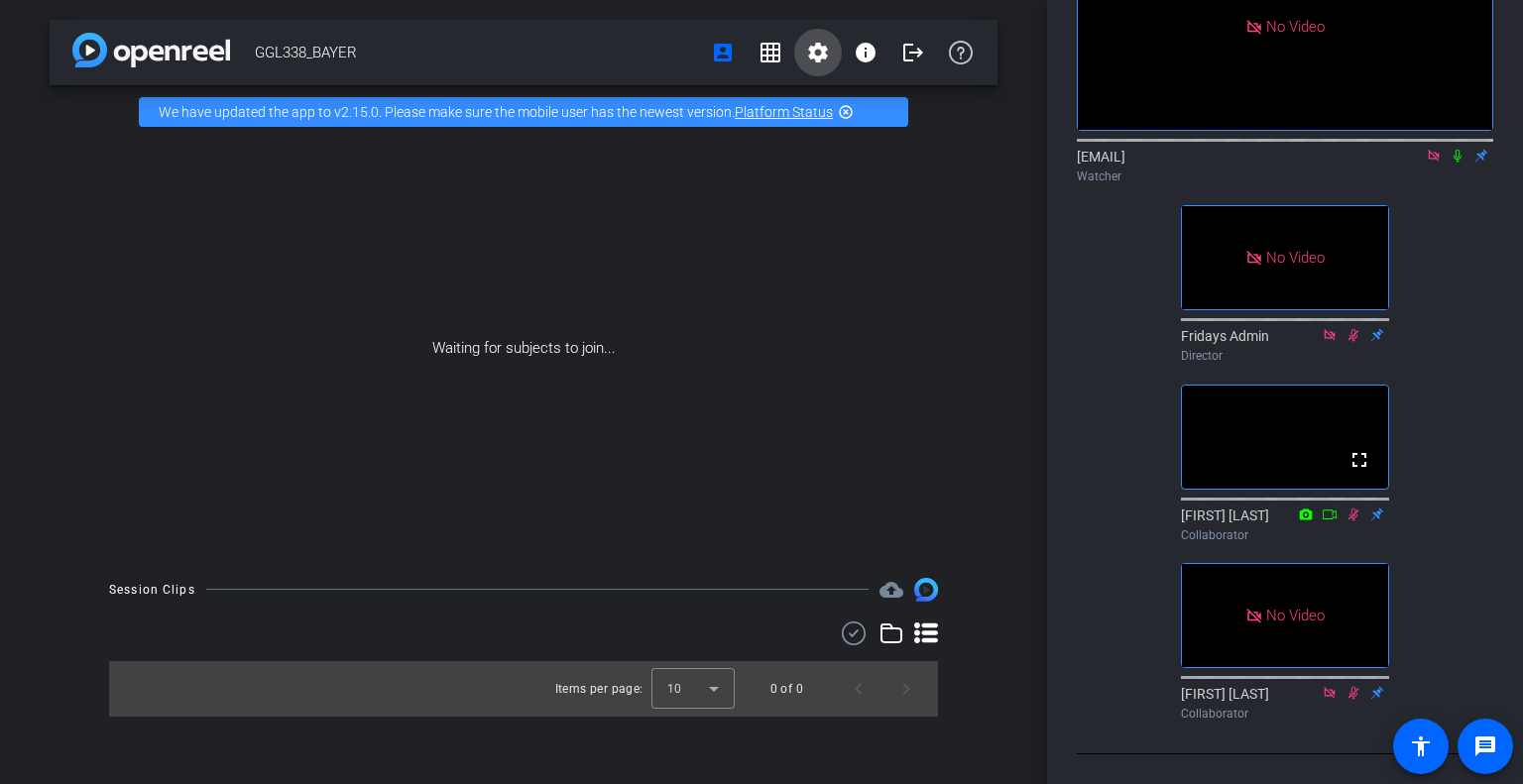 click on "settings" at bounding box center [818, 53] 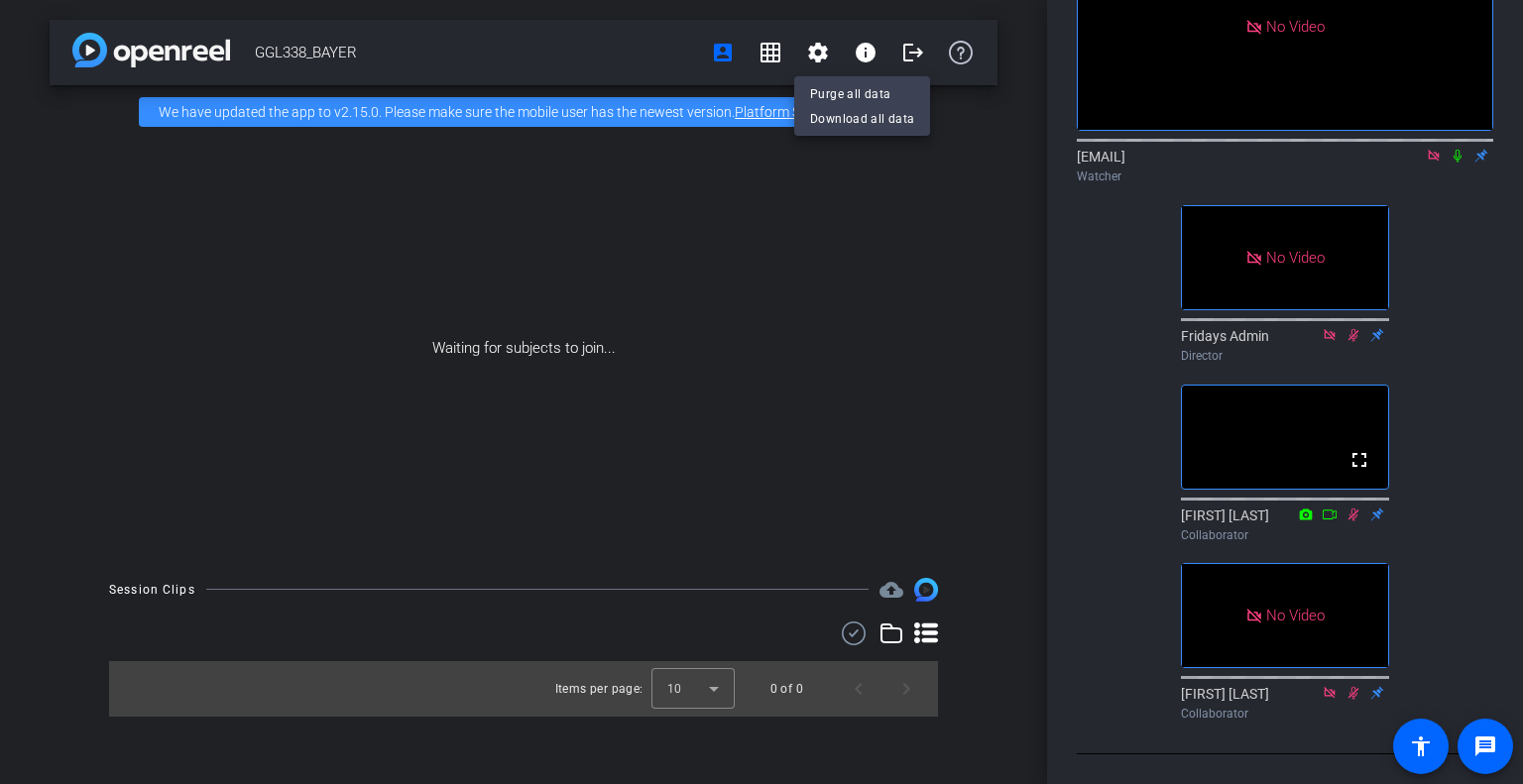 click at bounding box center (762, 392) 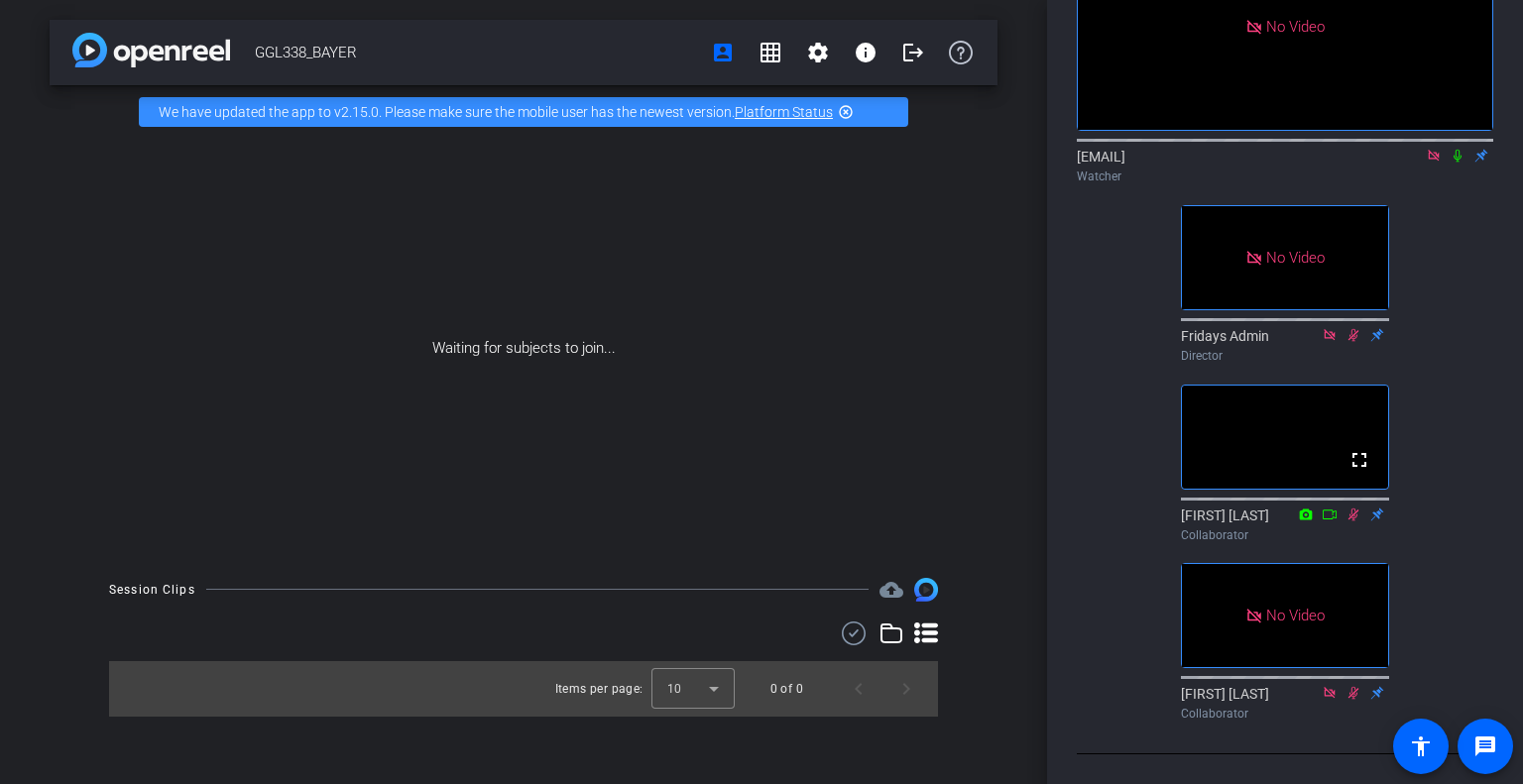 click 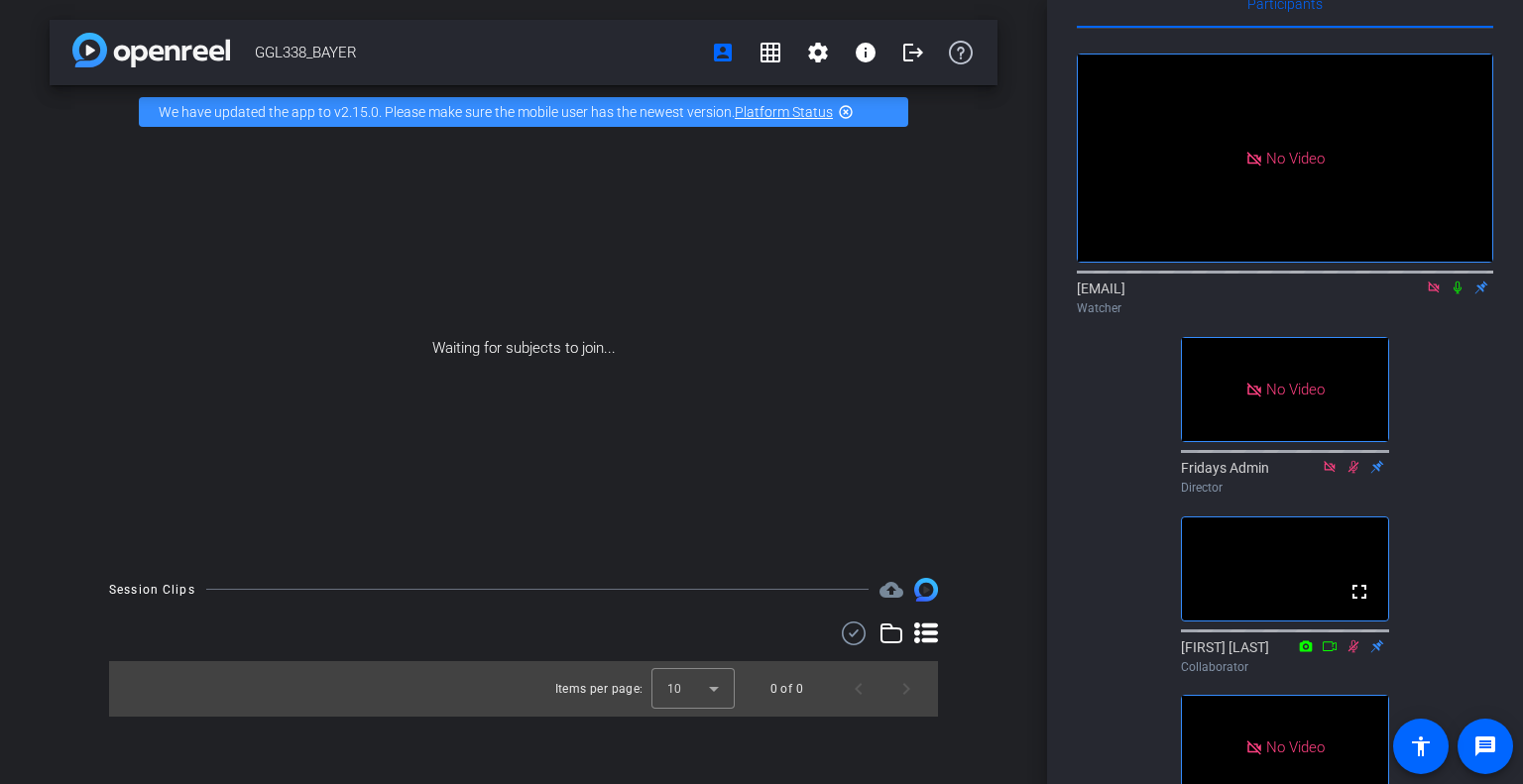 click 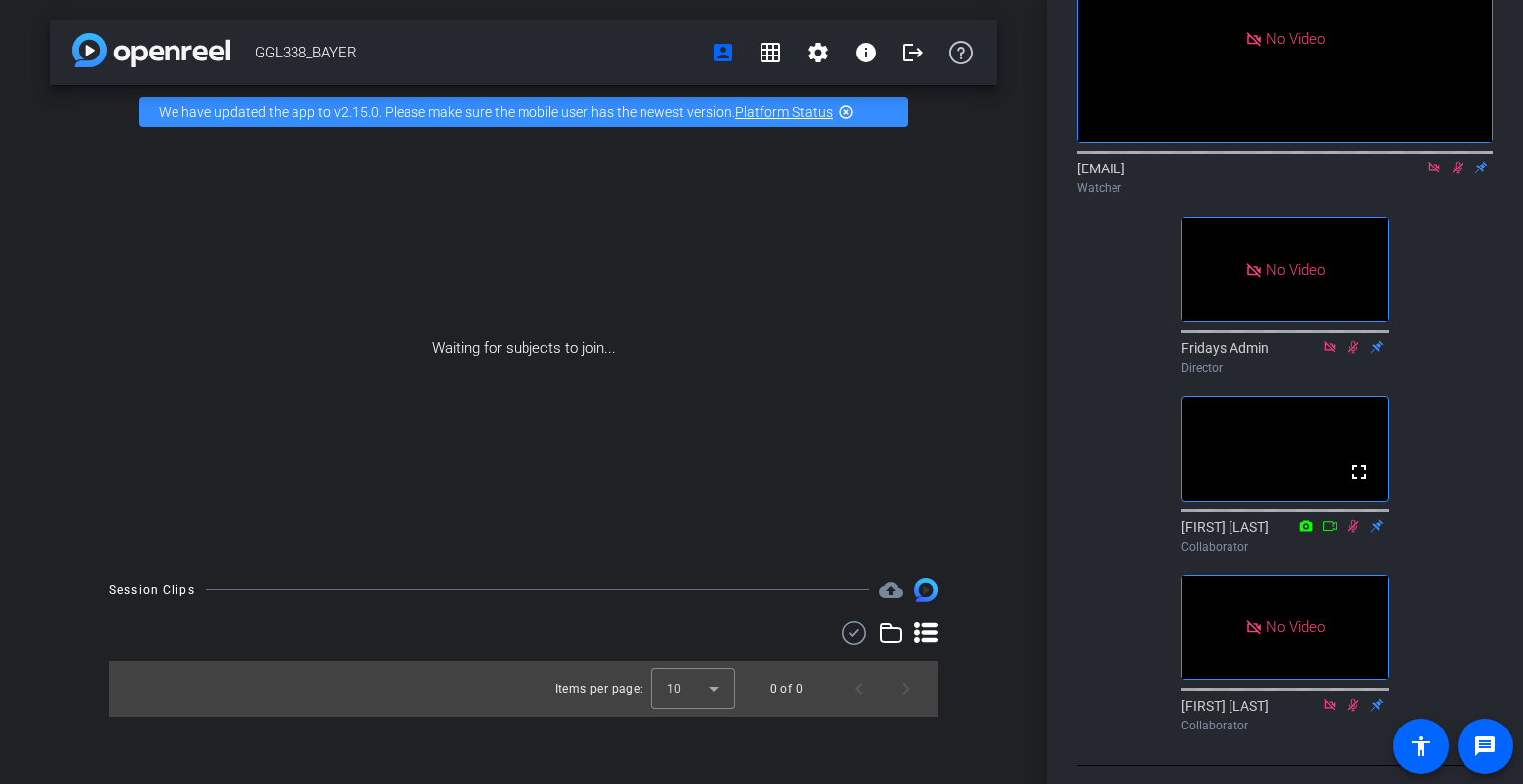 scroll, scrollTop: 0, scrollLeft: 0, axis: both 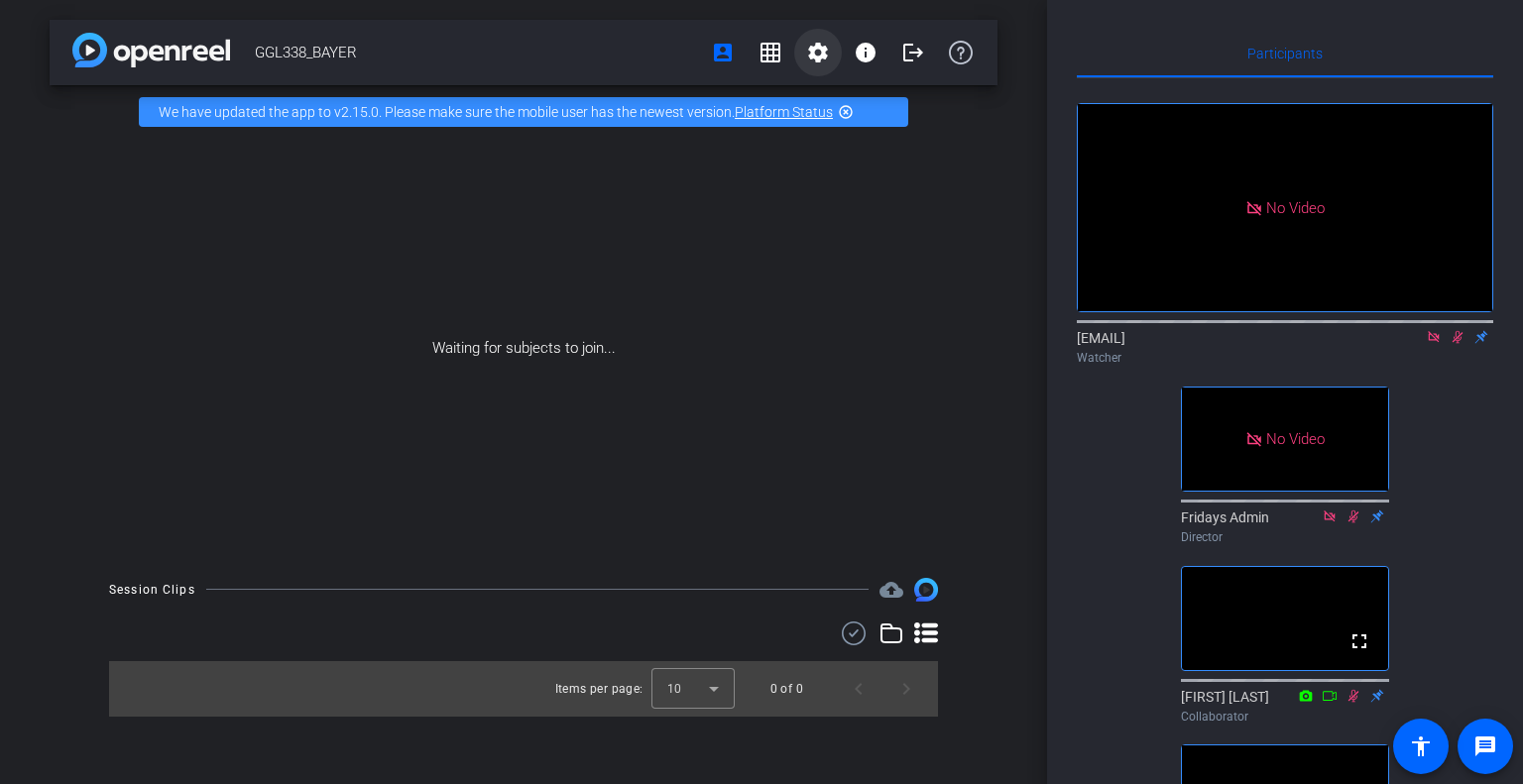click on "settings" at bounding box center (818, 53) 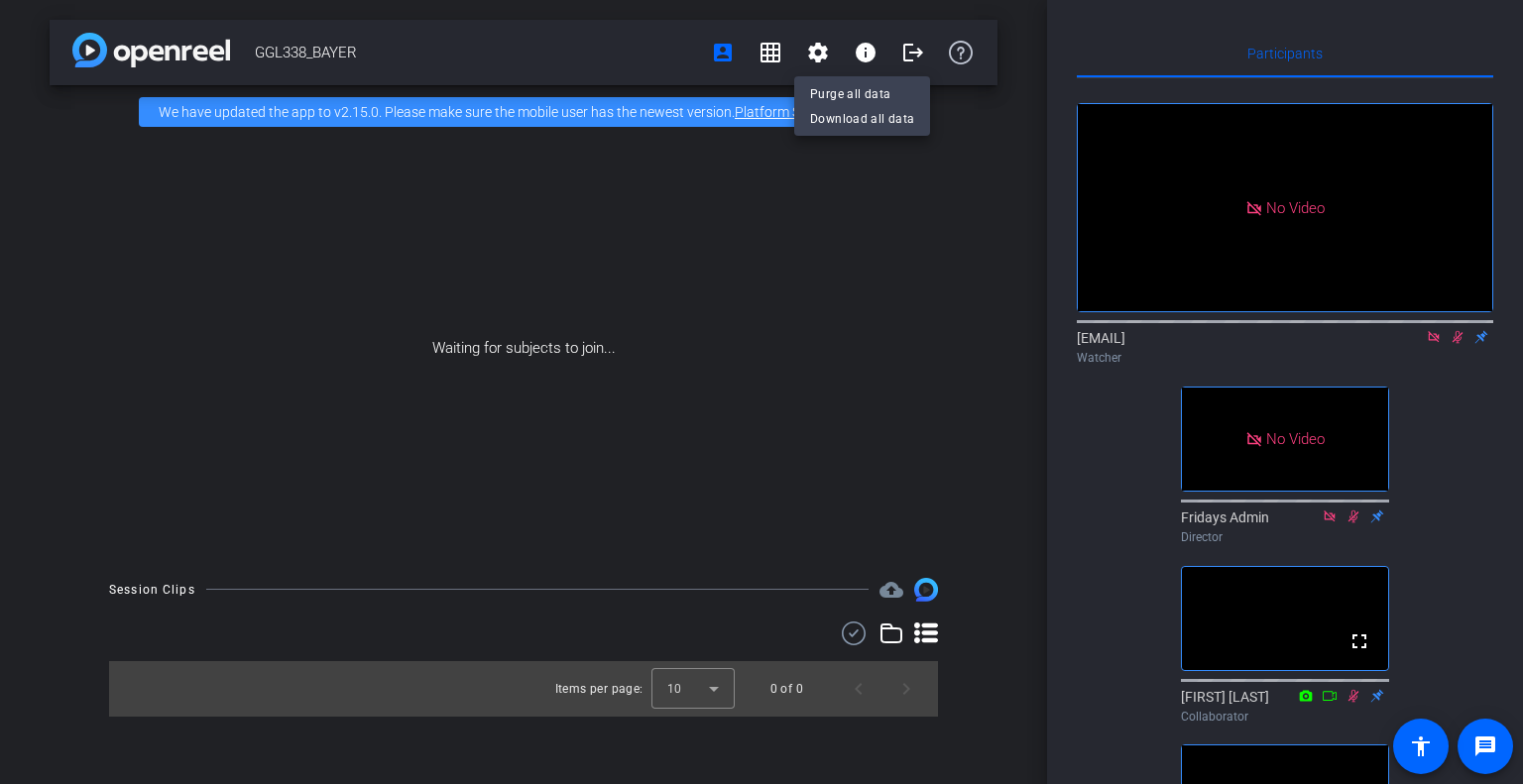 click at bounding box center [762, 392] 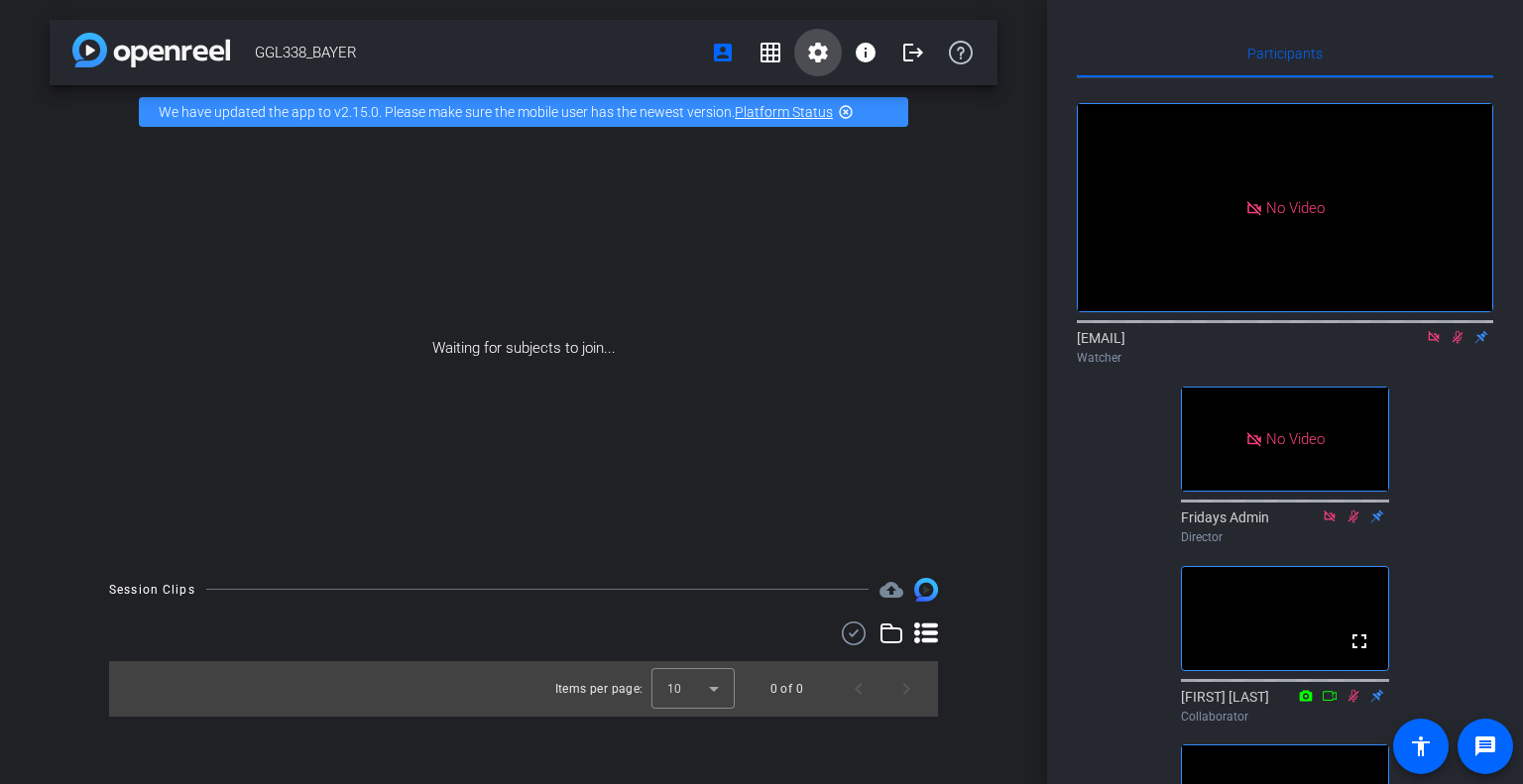 click on "settings" at bounding box center (818, 53) 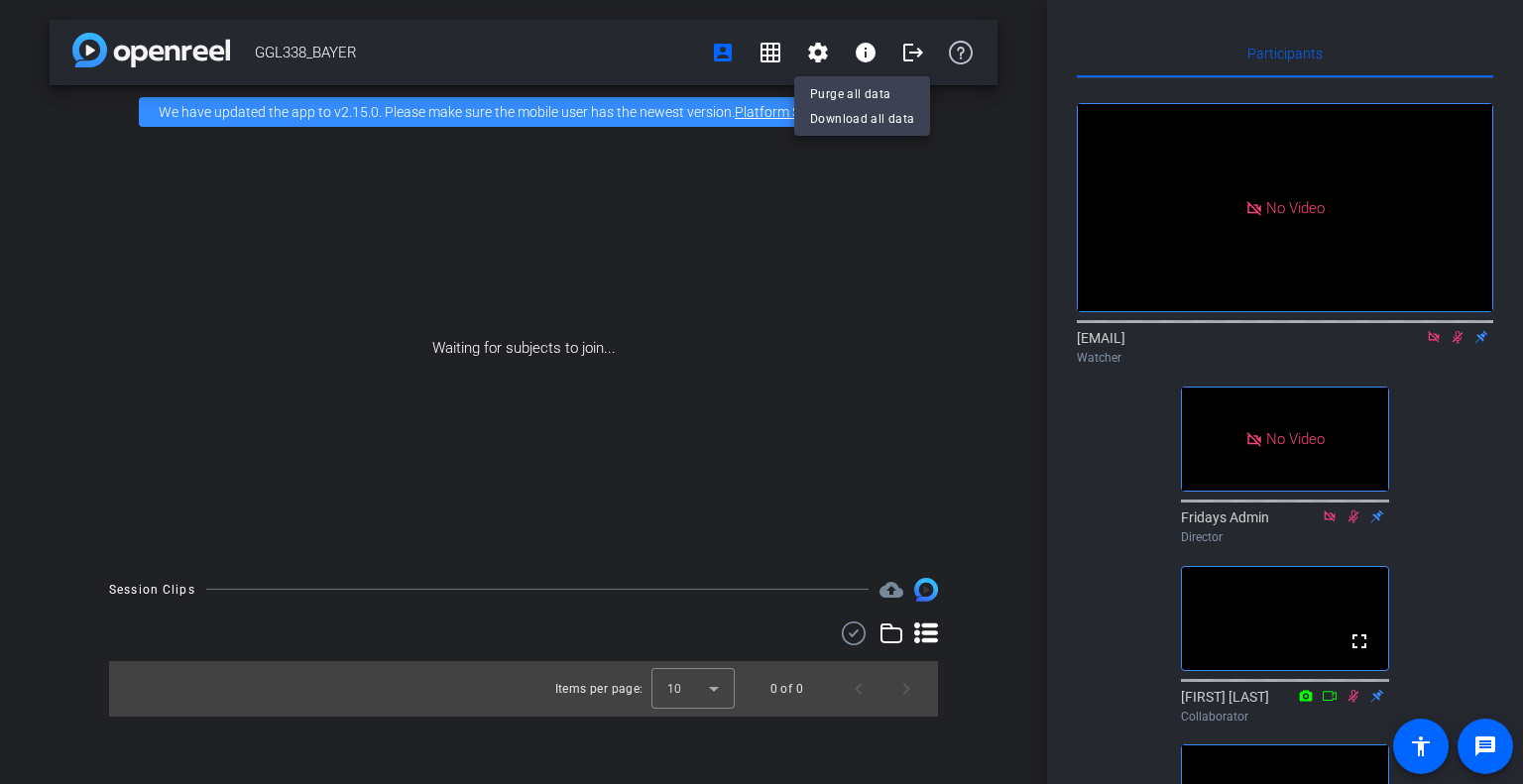 click at bounding box center [762, 392] 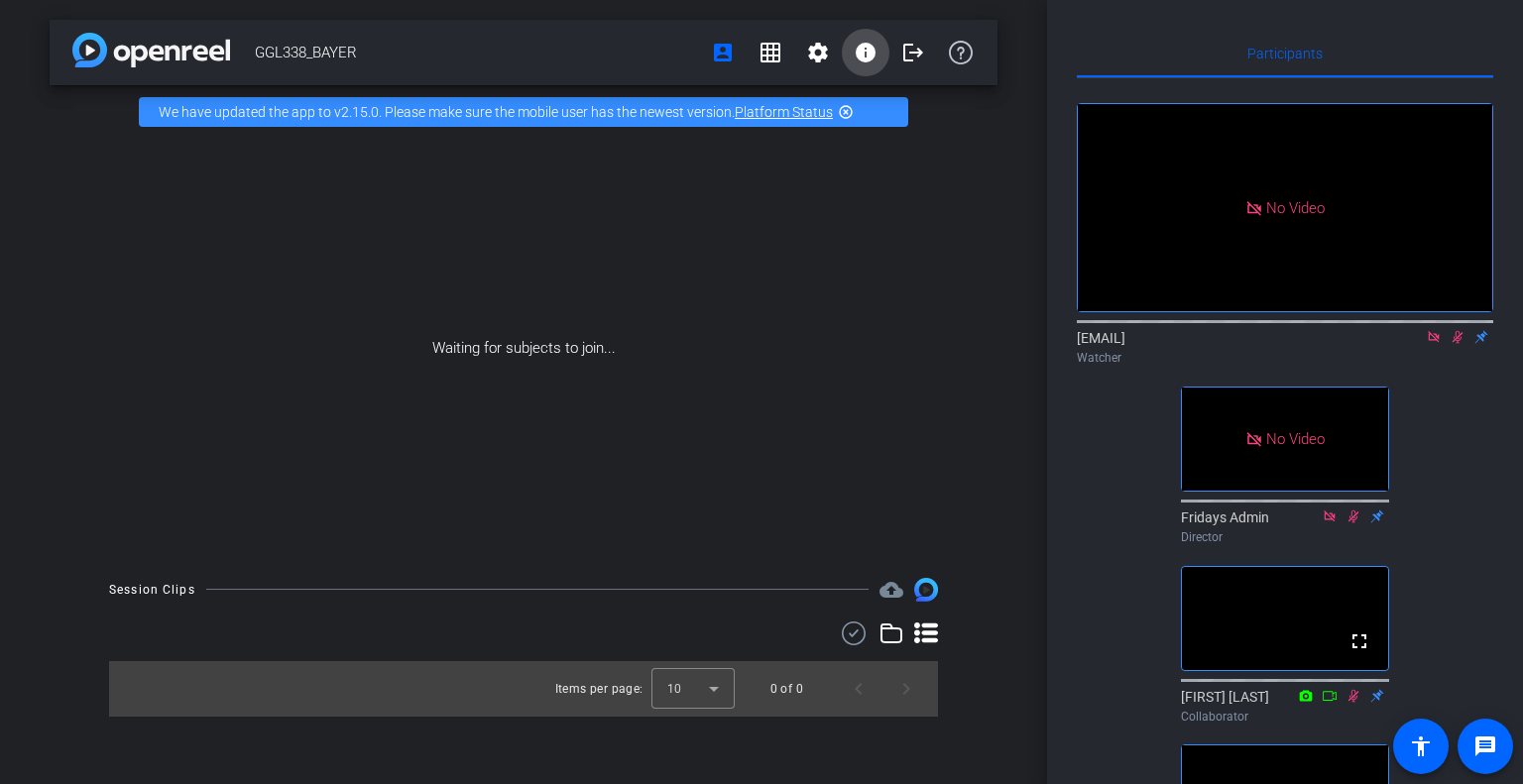 click on "info" at bounding box center [866, 53] 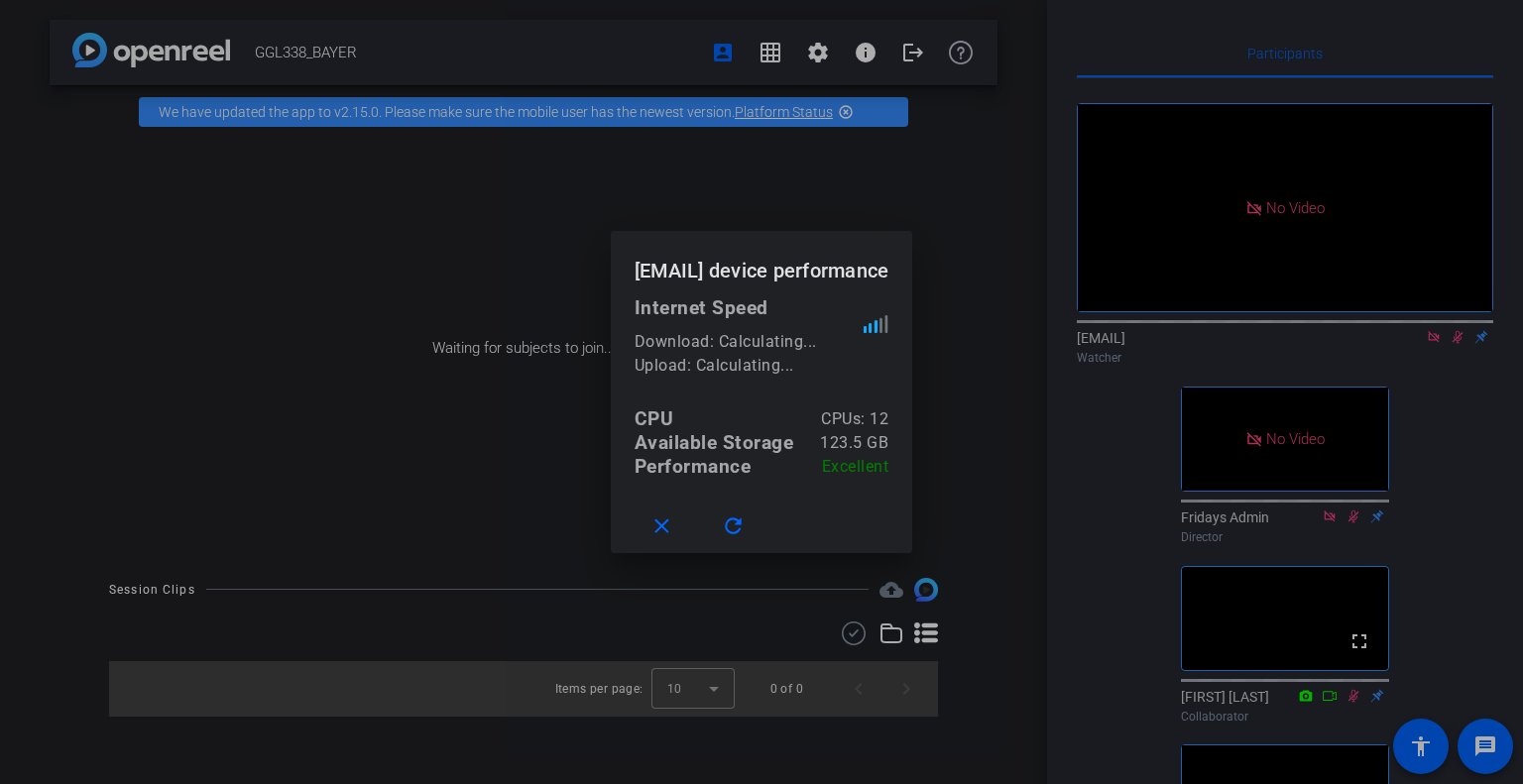 click at bounding box center (762, 392) 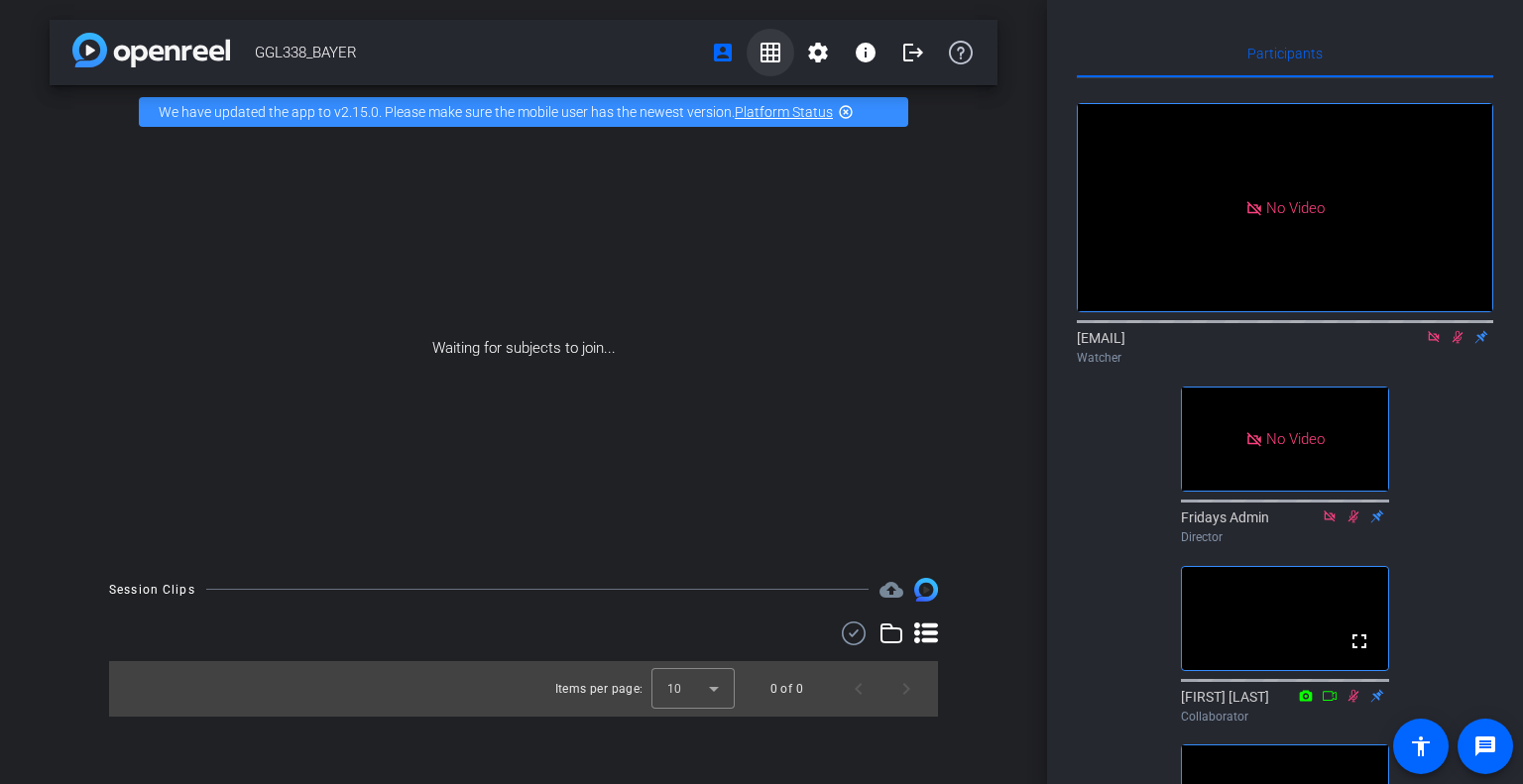click on "grid_on" at bounding box center [770, 53] 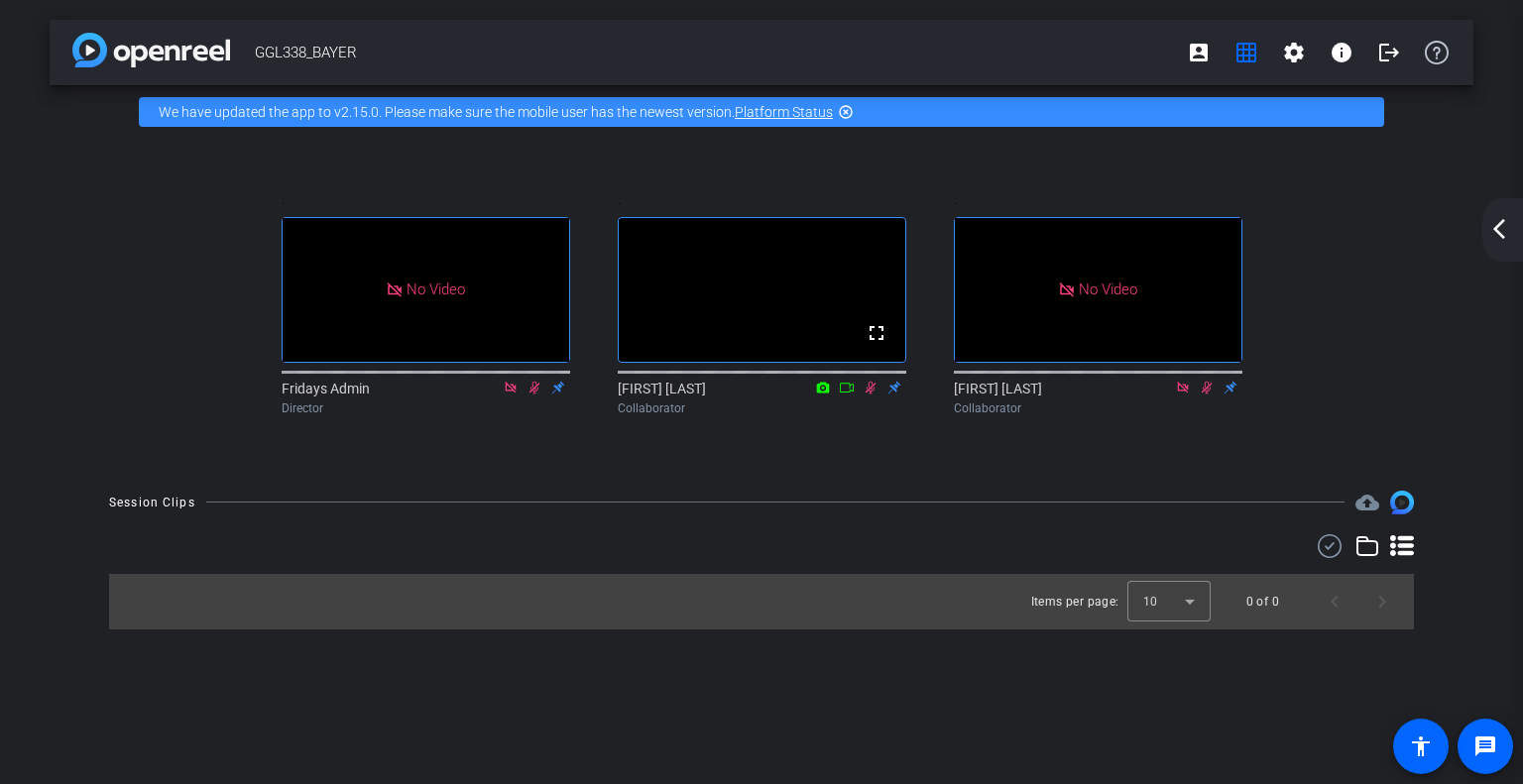 click on "Items per page:  10  0 of 0" 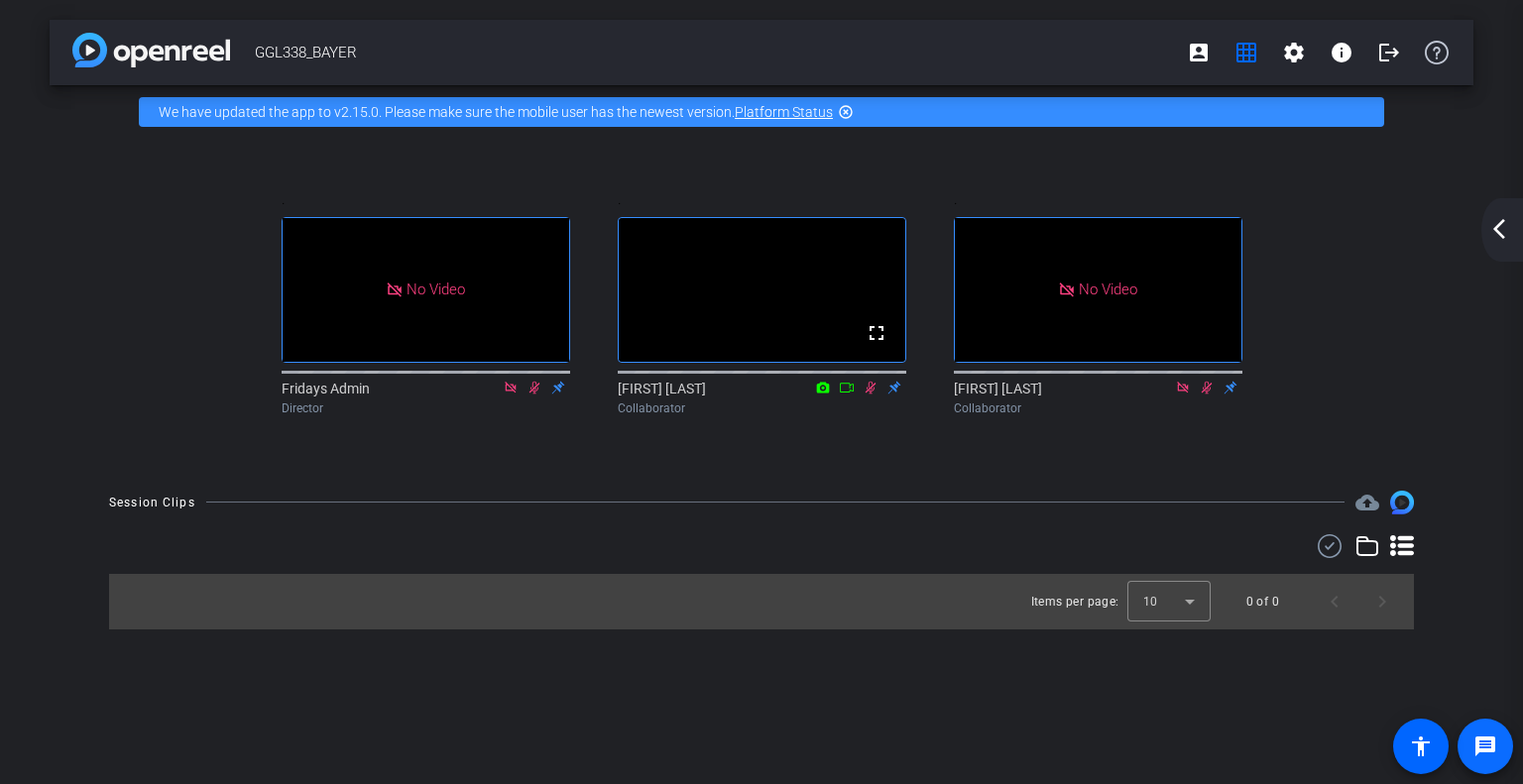 click 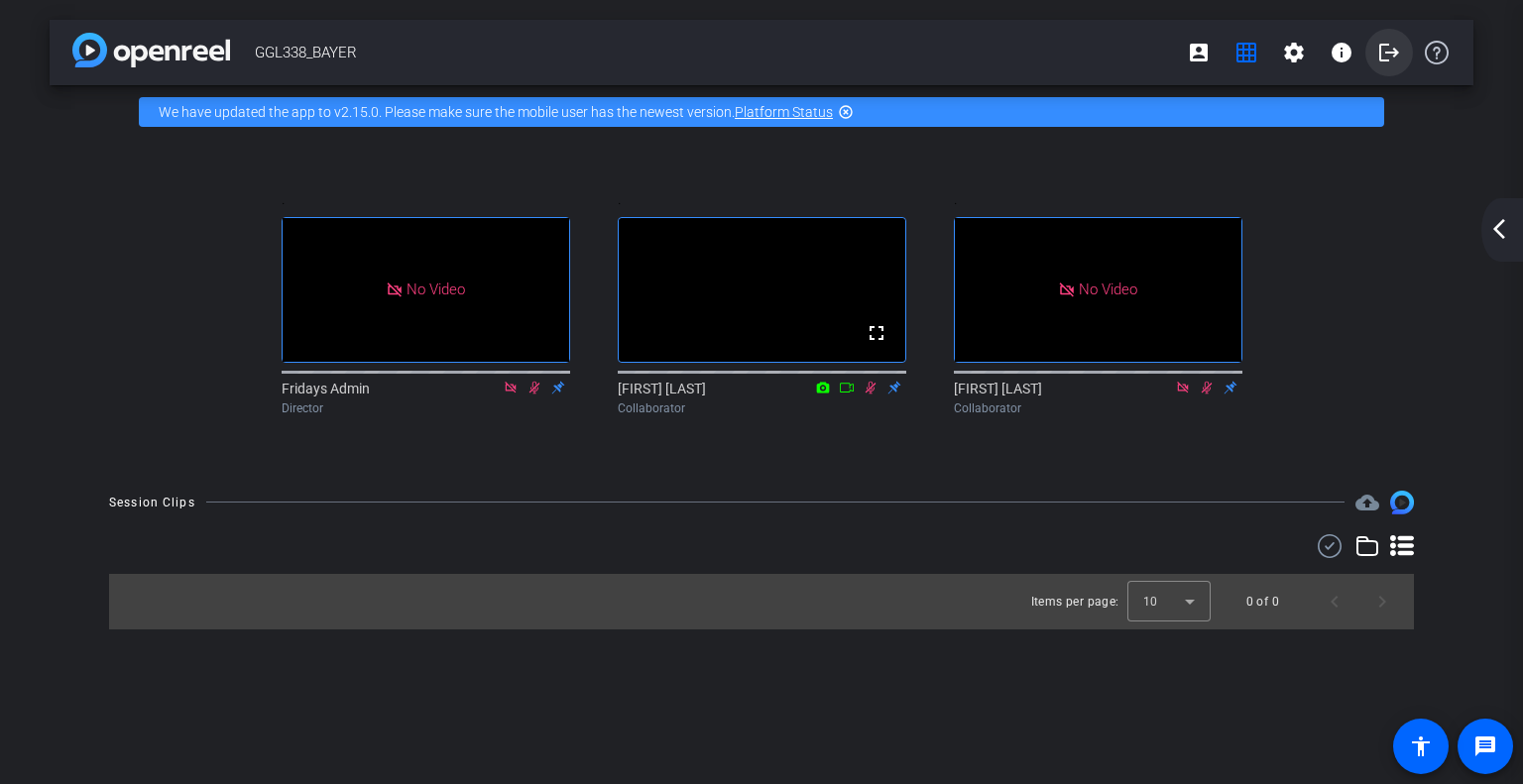 click on "logout" at bounding box center (1389, 53) 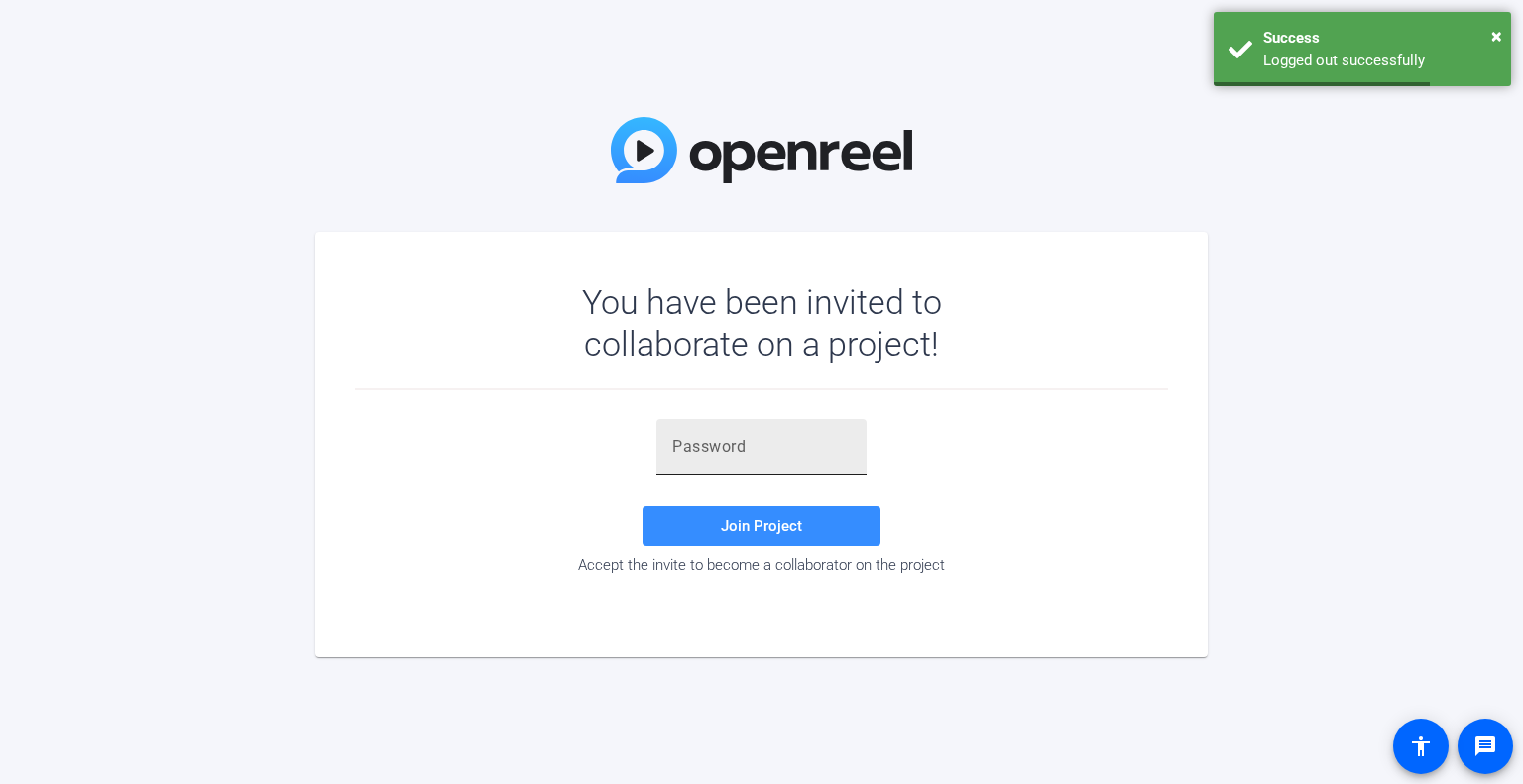 click at bounding box center (762, 447) 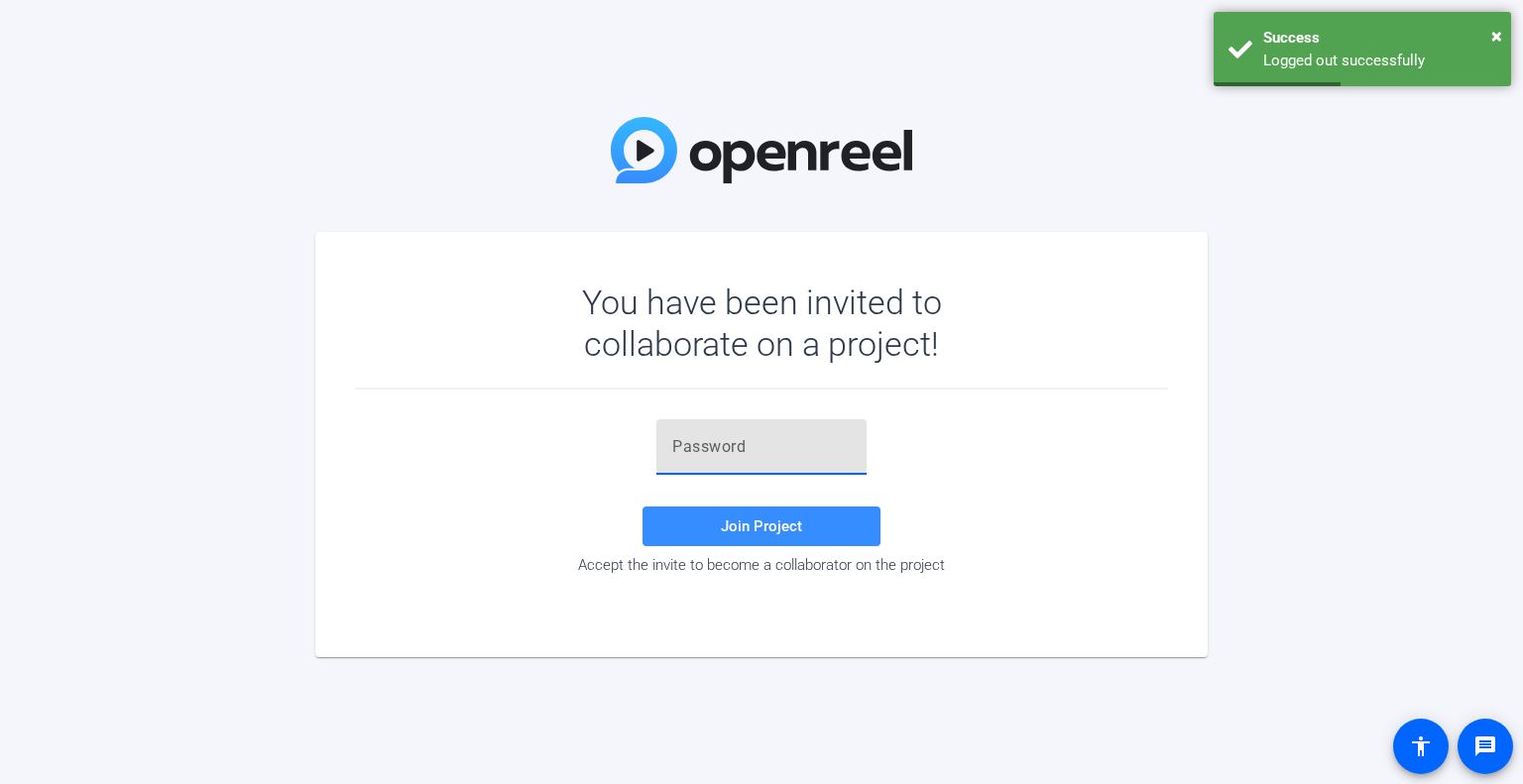 type on "vlqY~j" 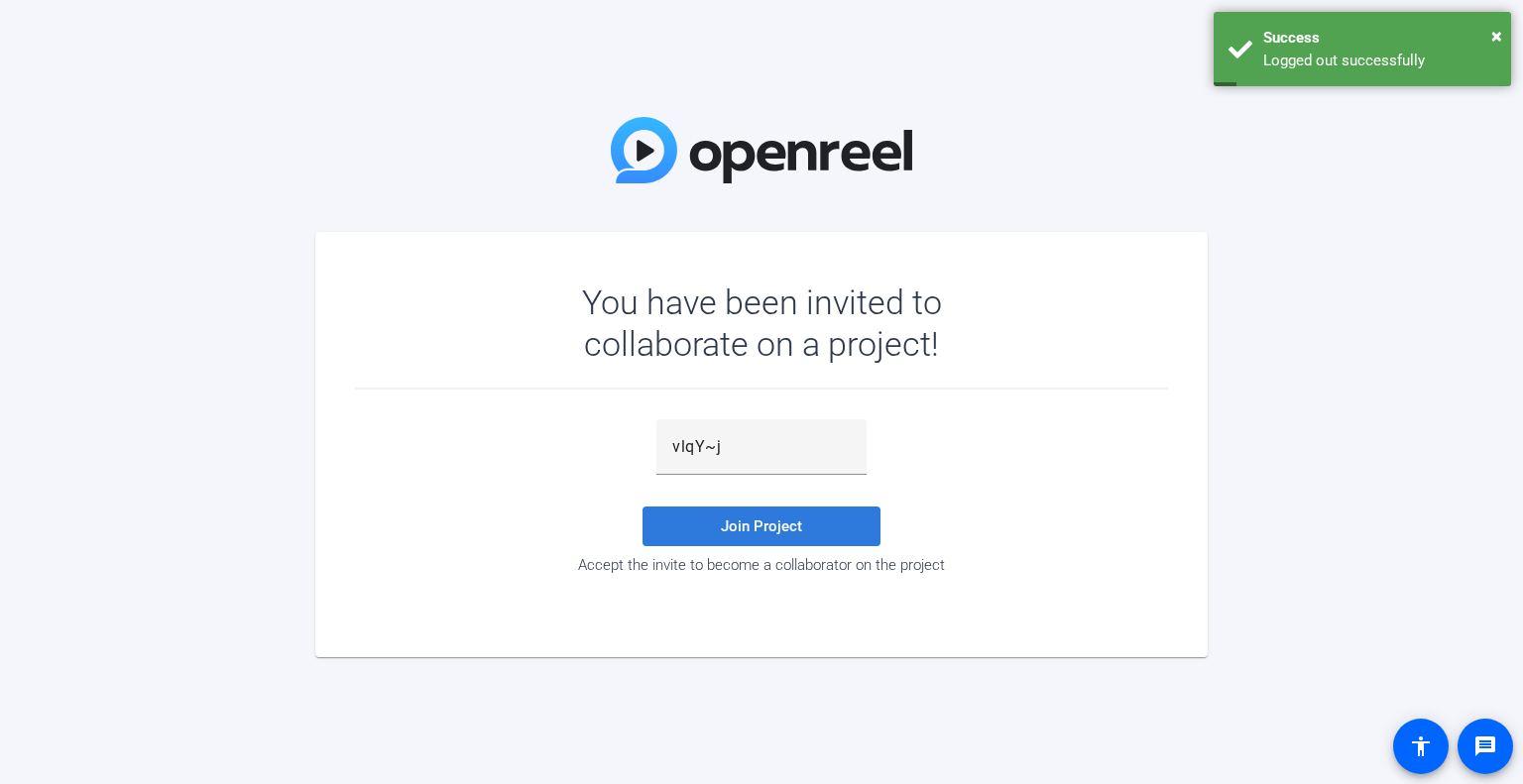 click 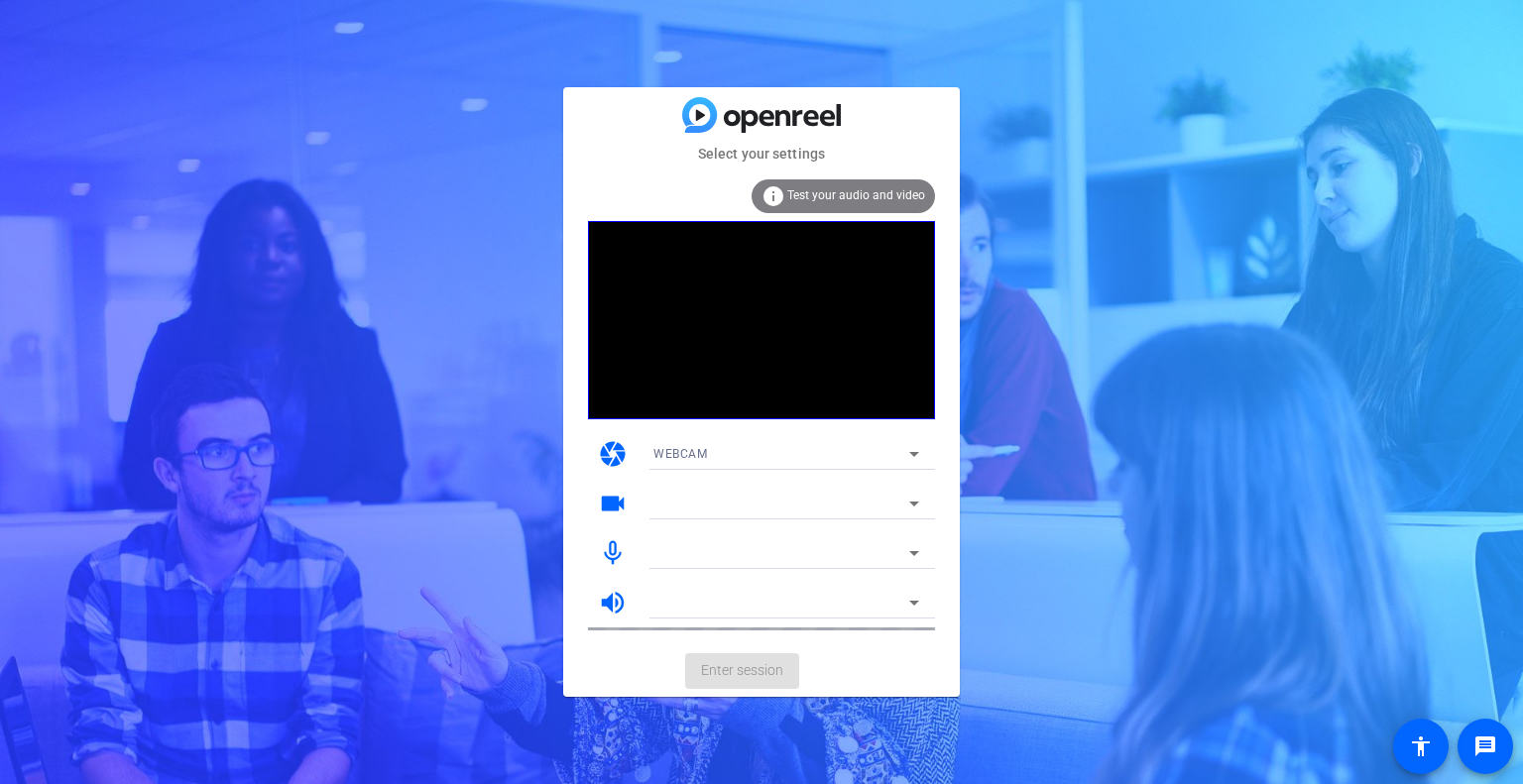 click on "Test your audio and video" 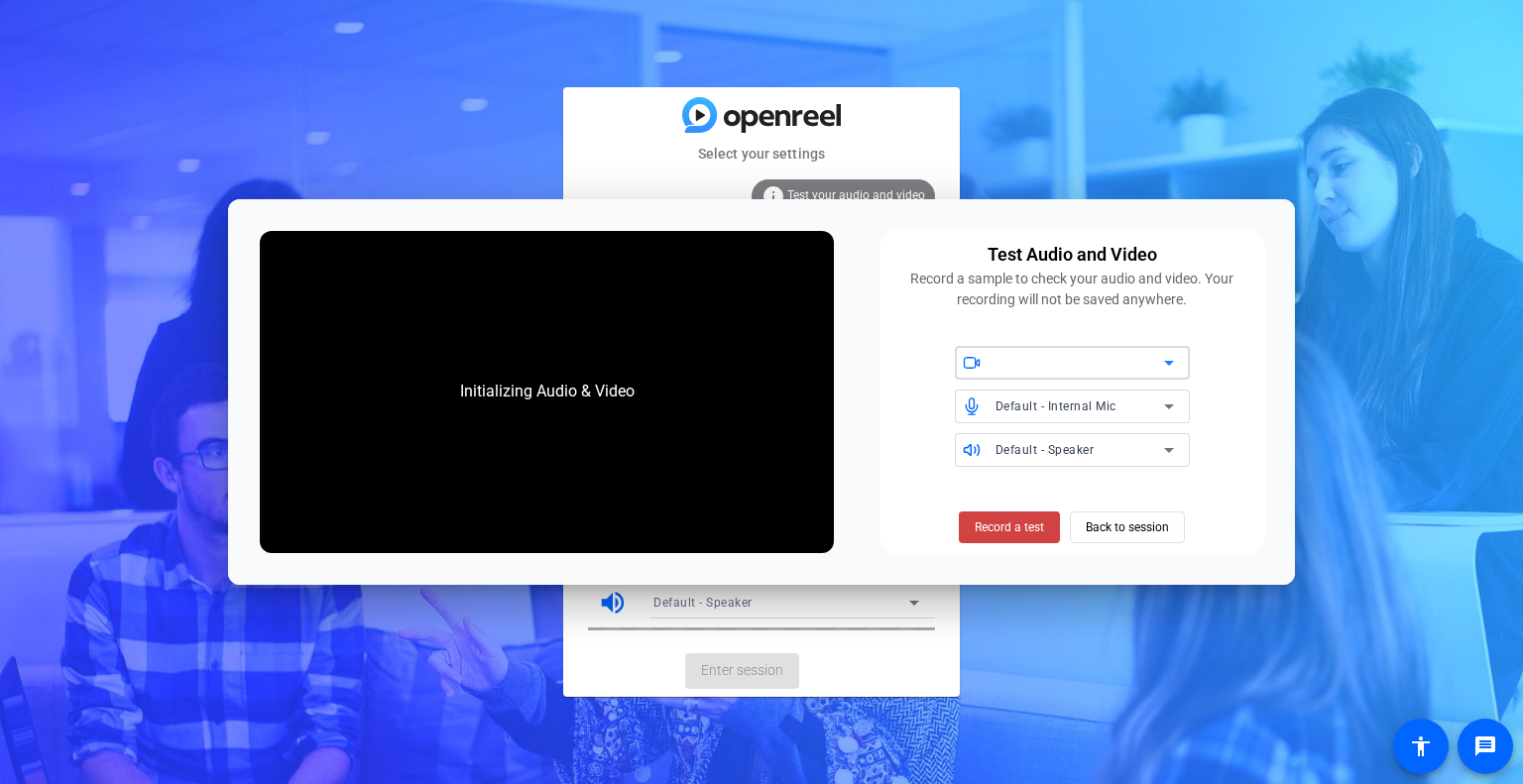 click at bounding box center (1080, 363) 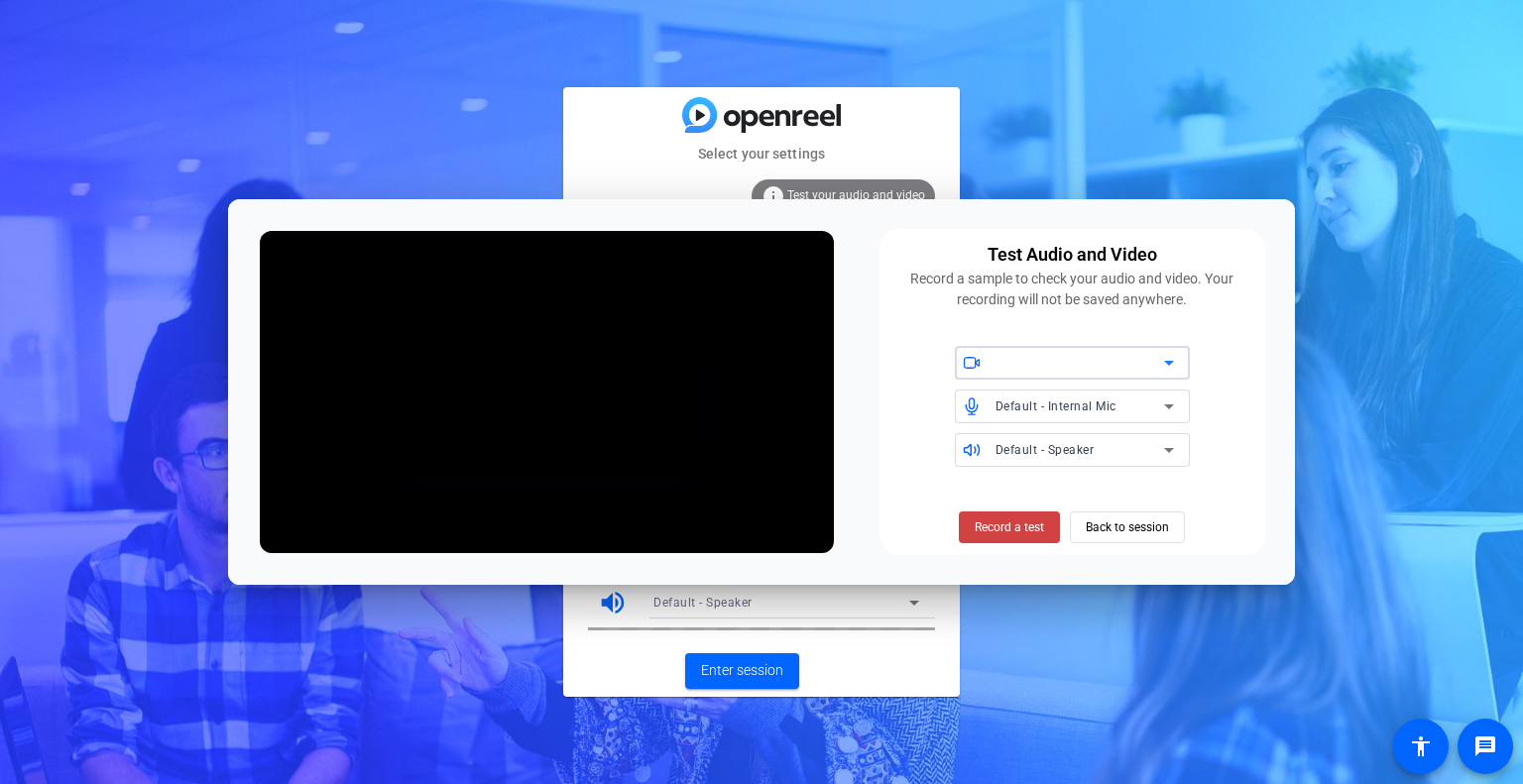 click 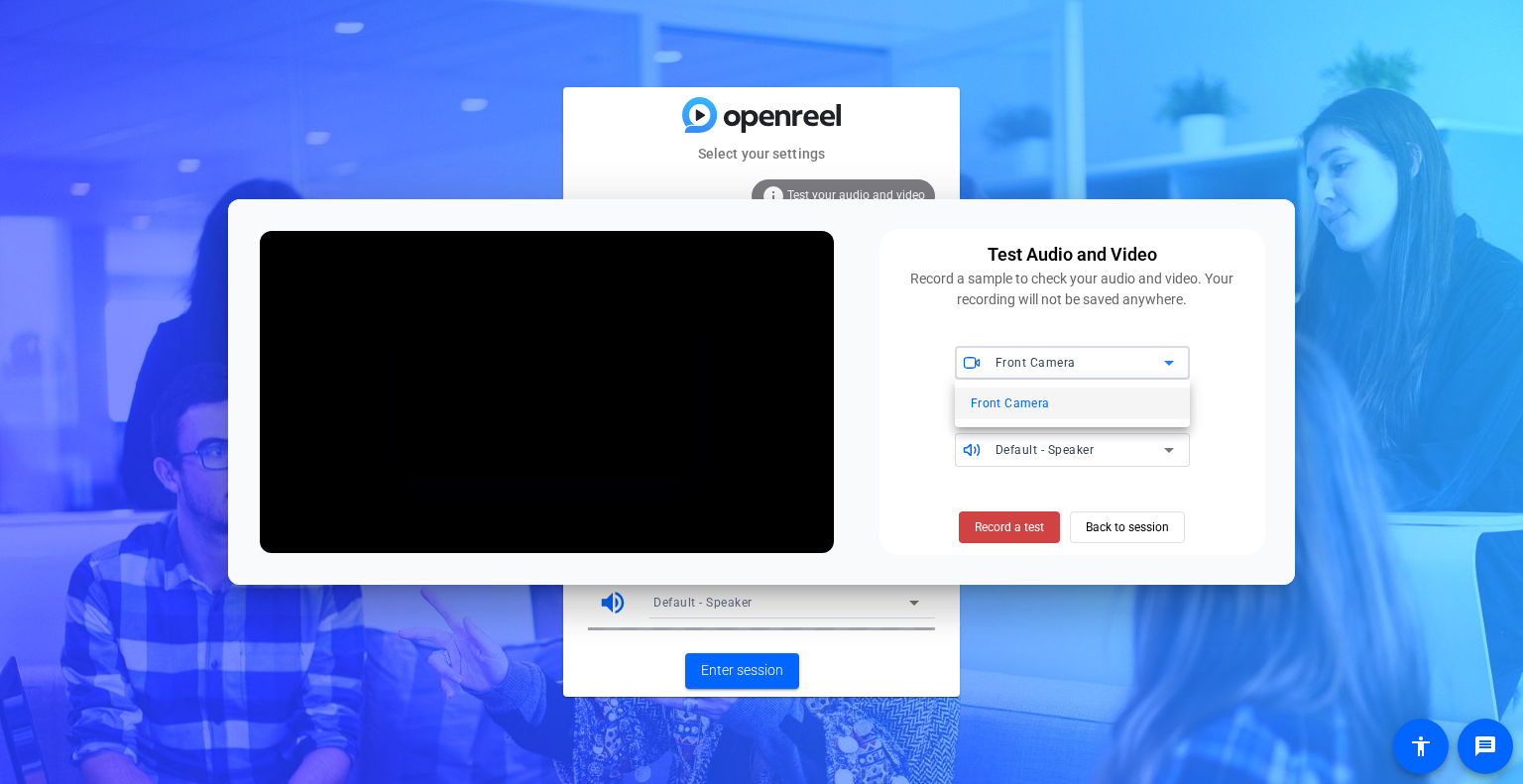 click at bounding box center (762, 392) 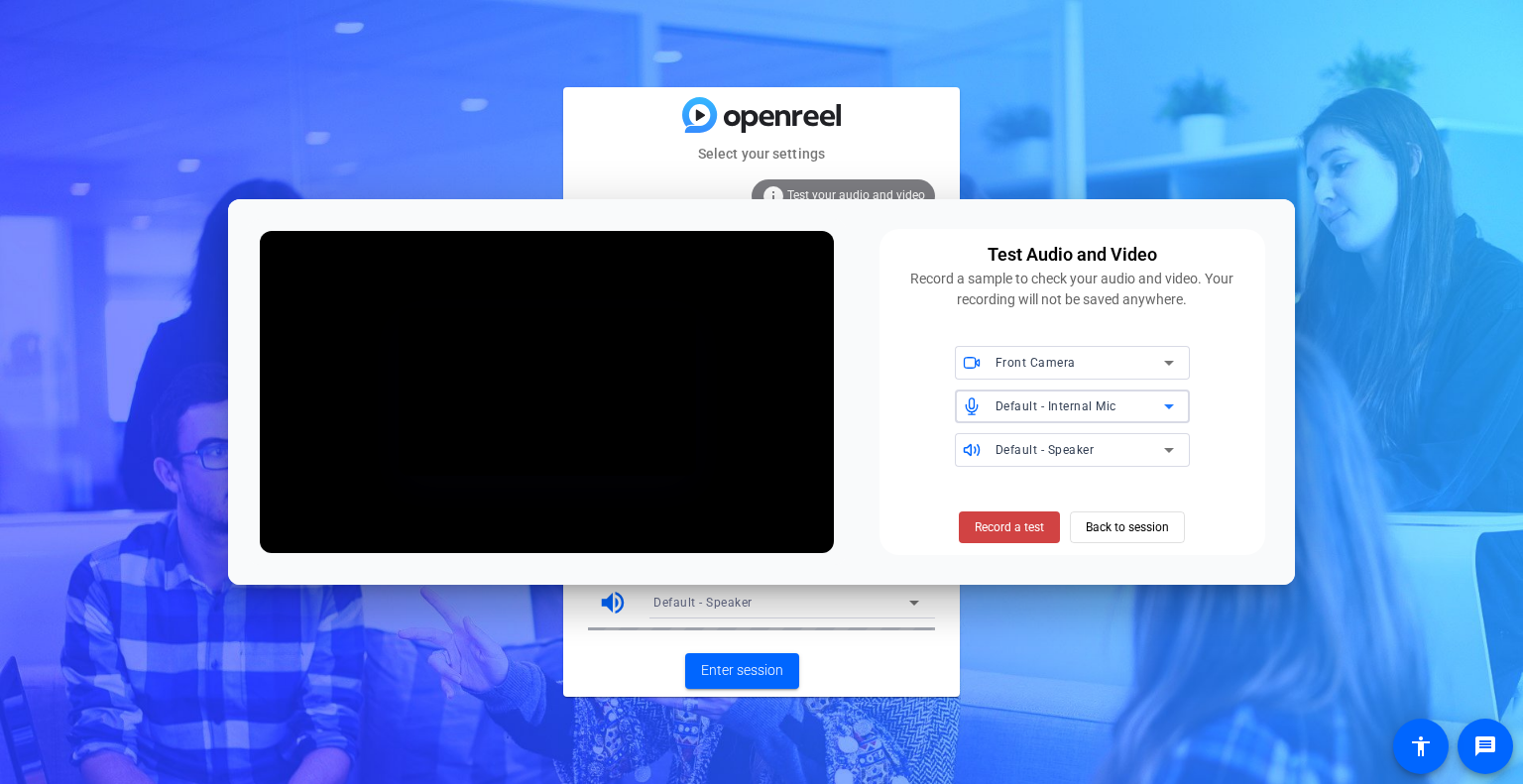 click on "Default - Internal Mic" at bounding box center [1056, 406] 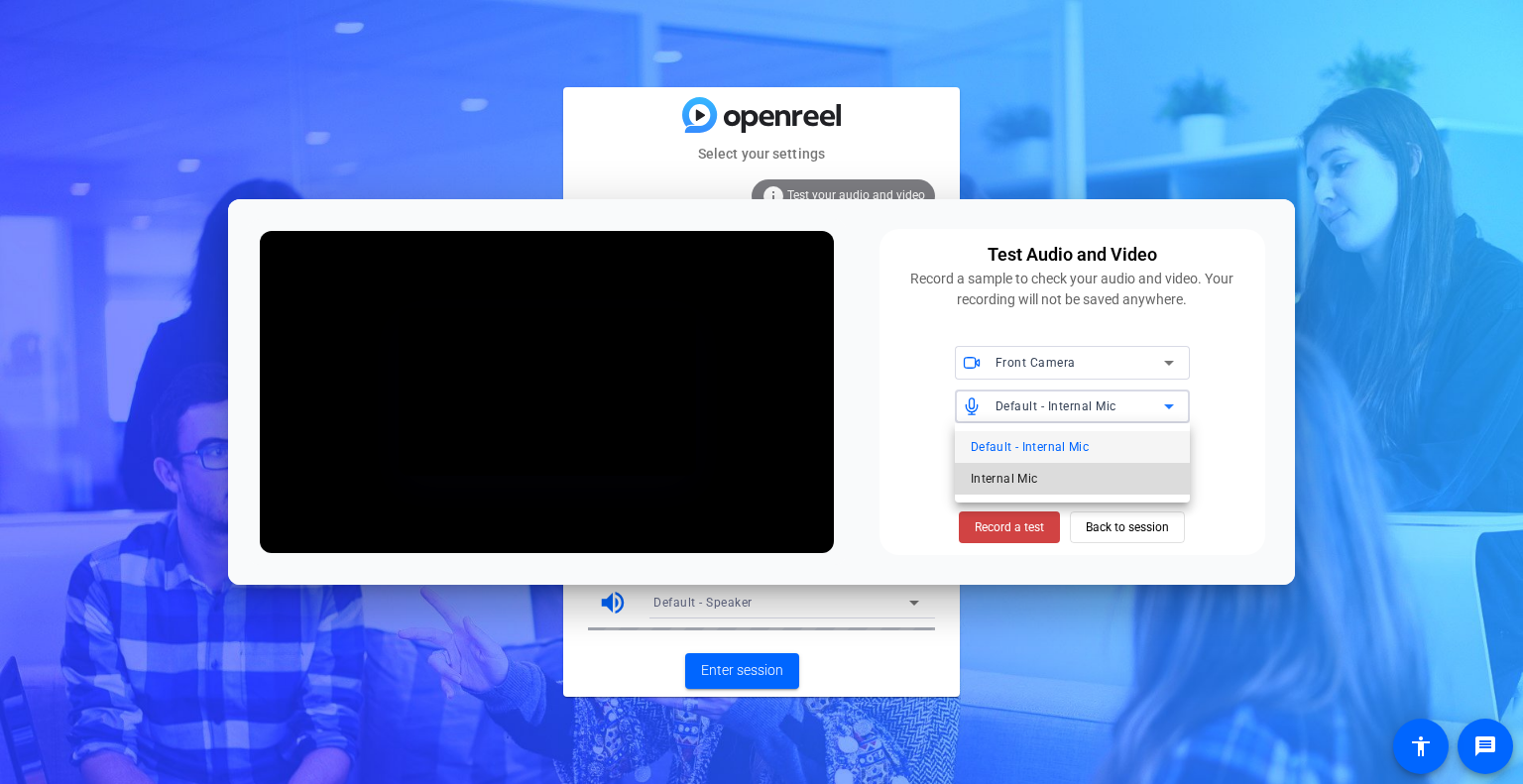 click on "Internal Mic" at bounding box center (1004, 479) 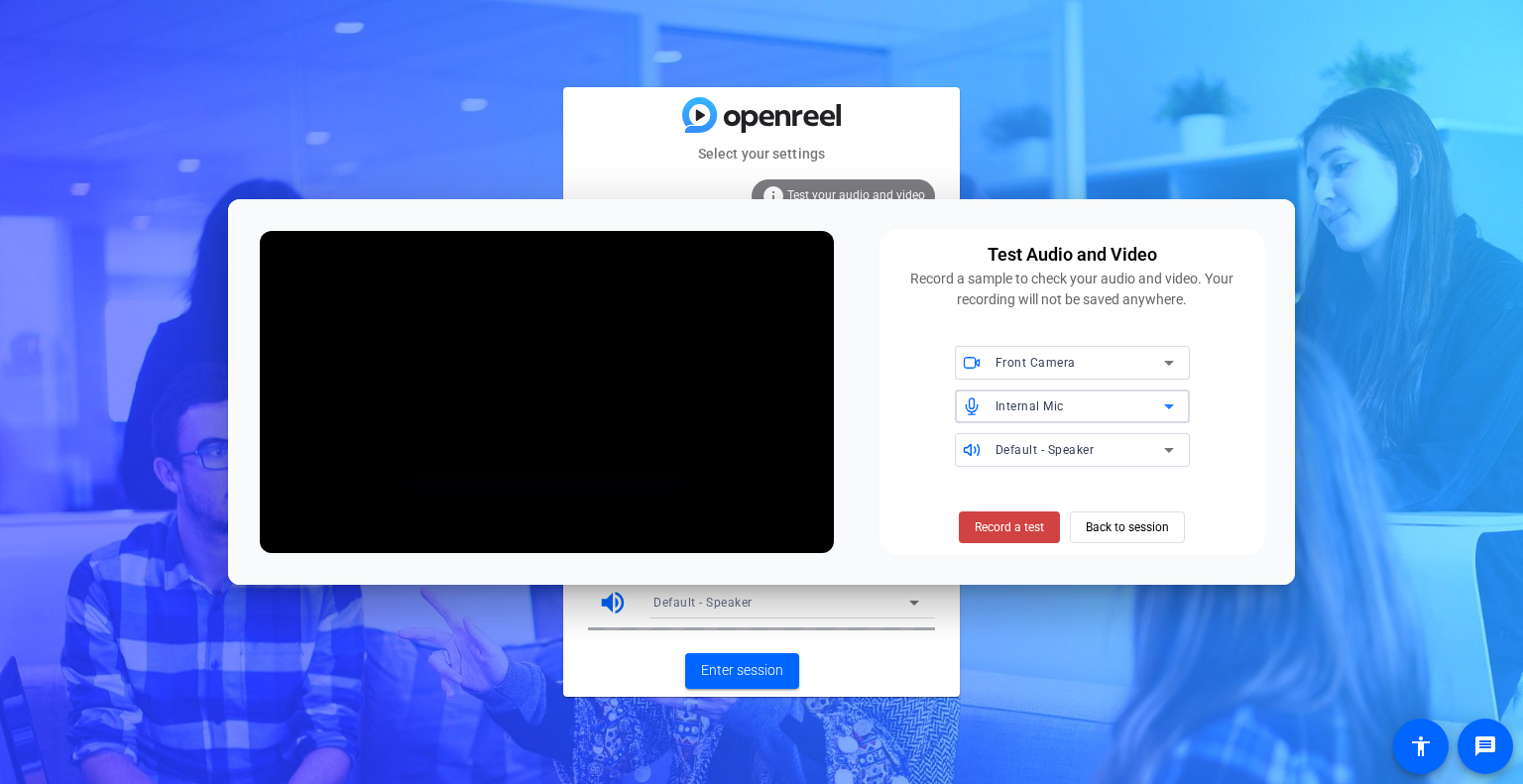 click on "Default - Speaker" at bounding box center [1080, 449] 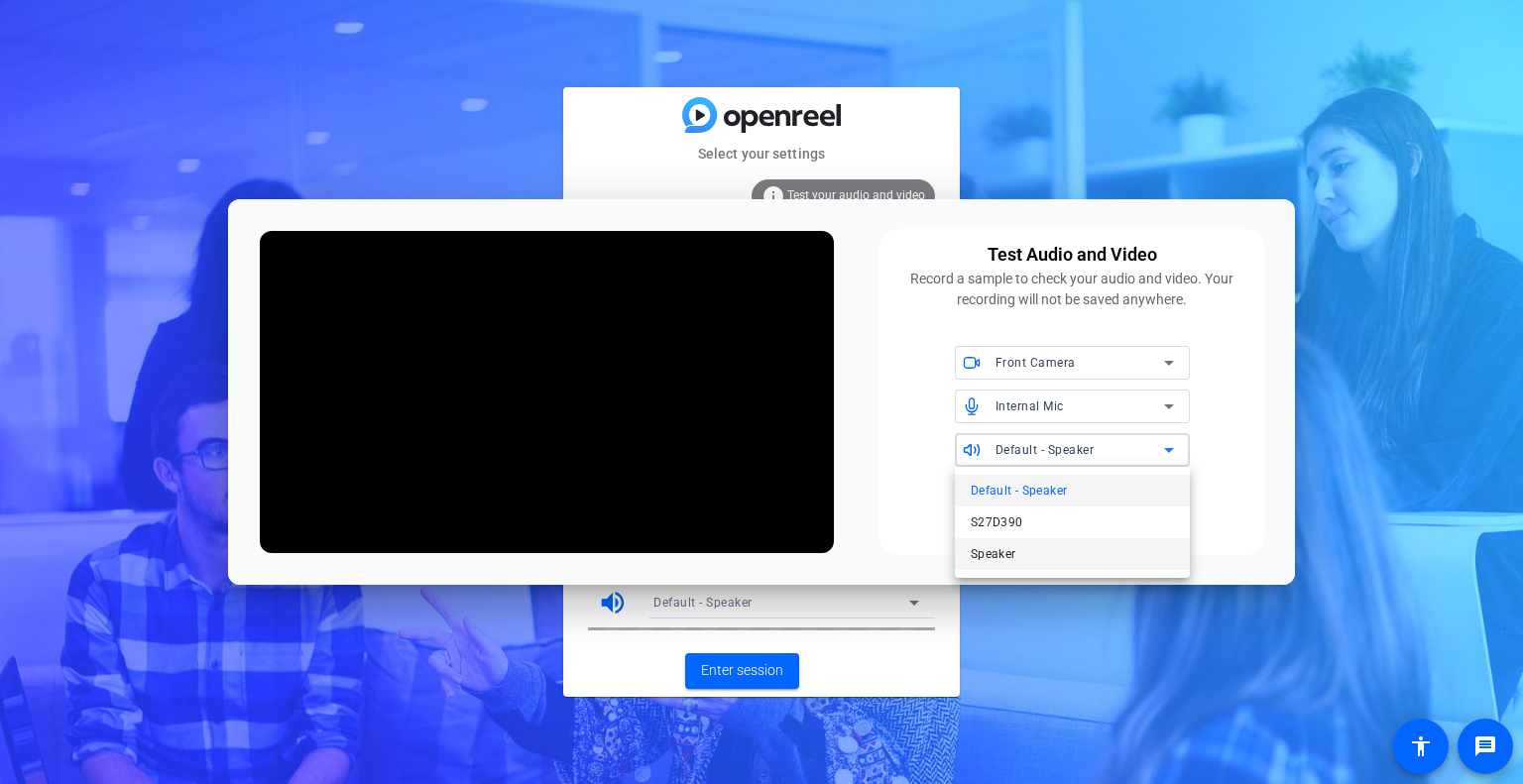 click on "Speaker" at bounding box center [1072, 554] 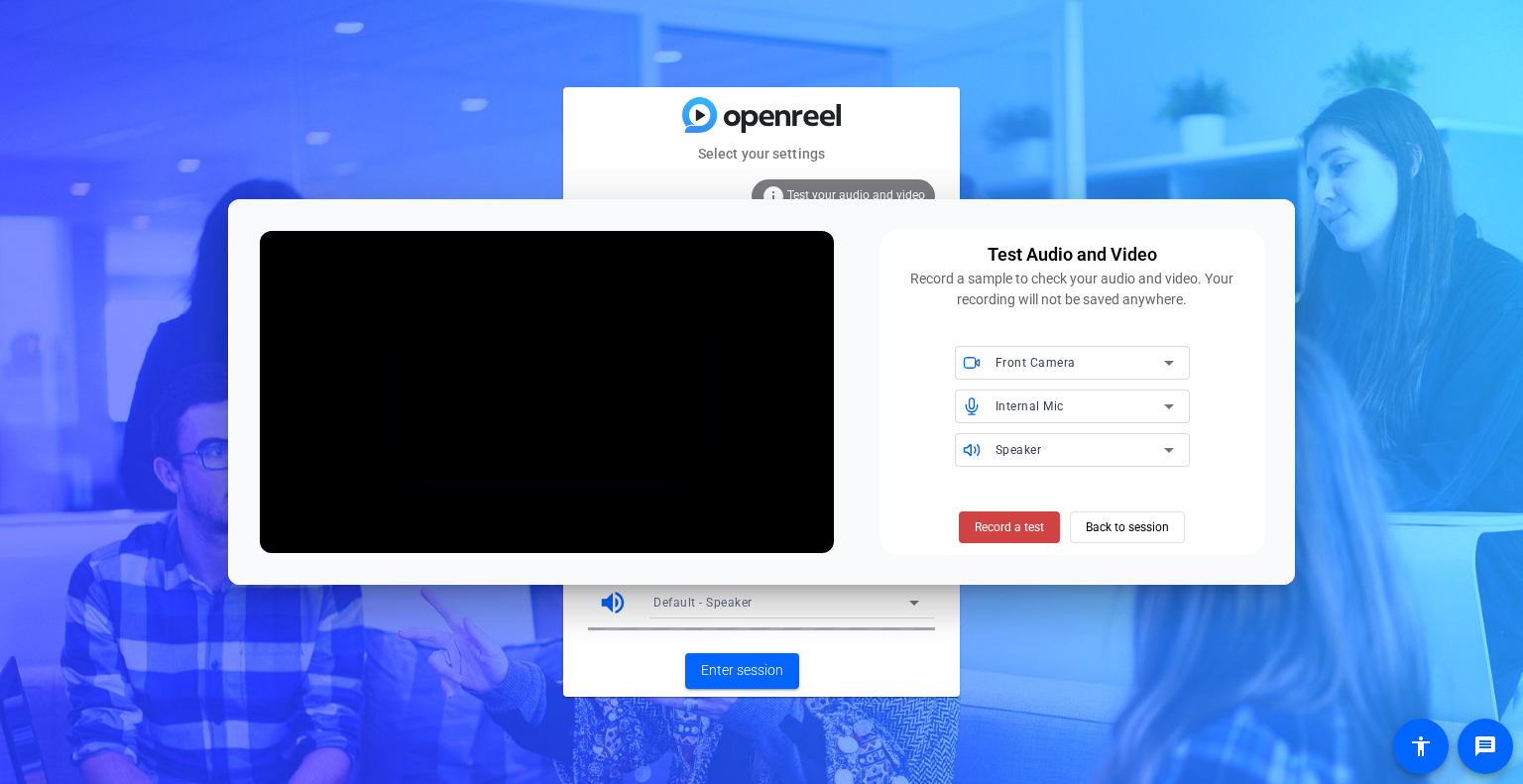 click on "Test Audio and Video  Record a sample to check your audio and video. Your recording will not be saved anywhere.
Front Camera
Internal Mic
Speaker  Record a test  Back to session" at bounding box center [1072, 392] 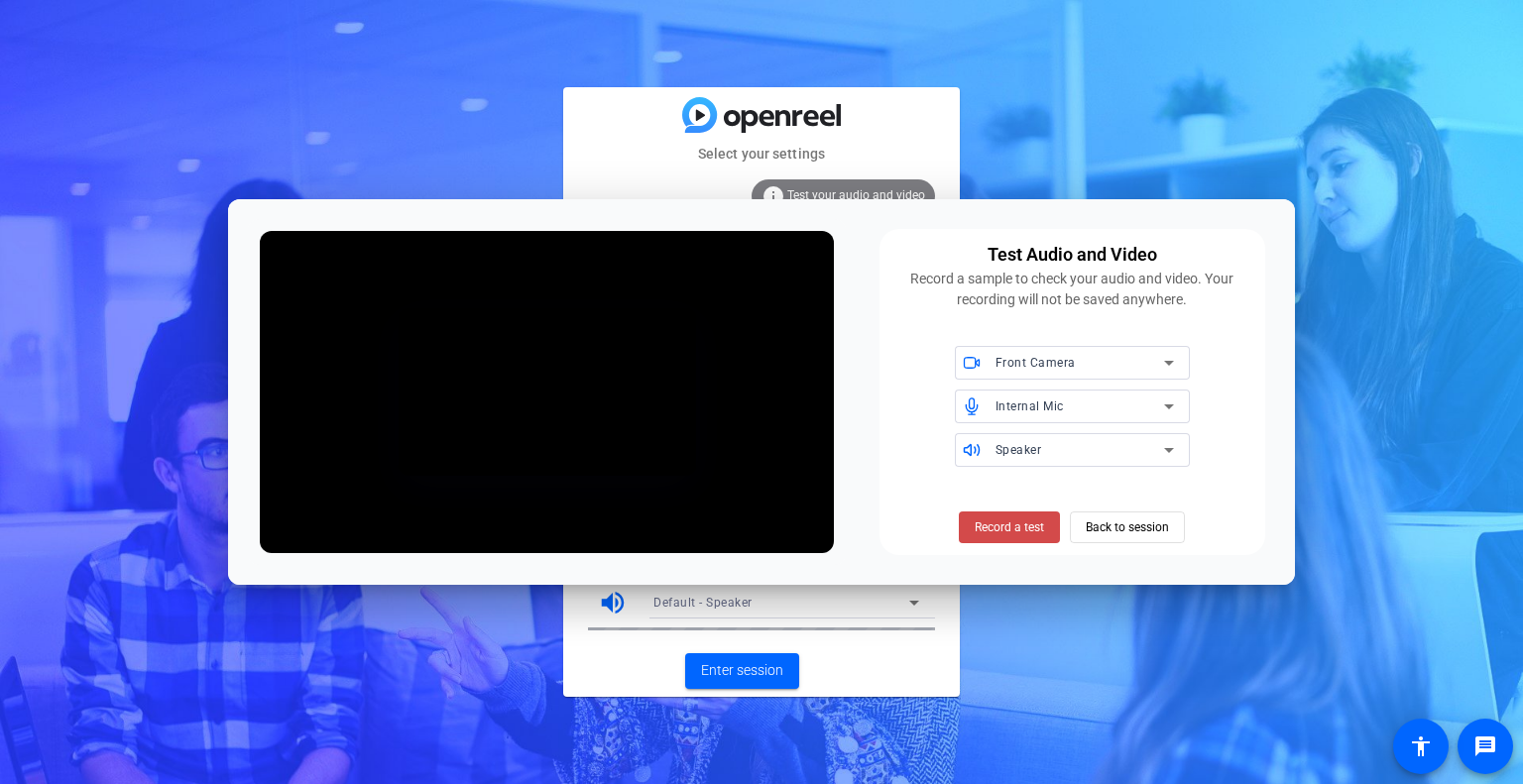 click on "Record a test" at bounding box center (1009, 527) 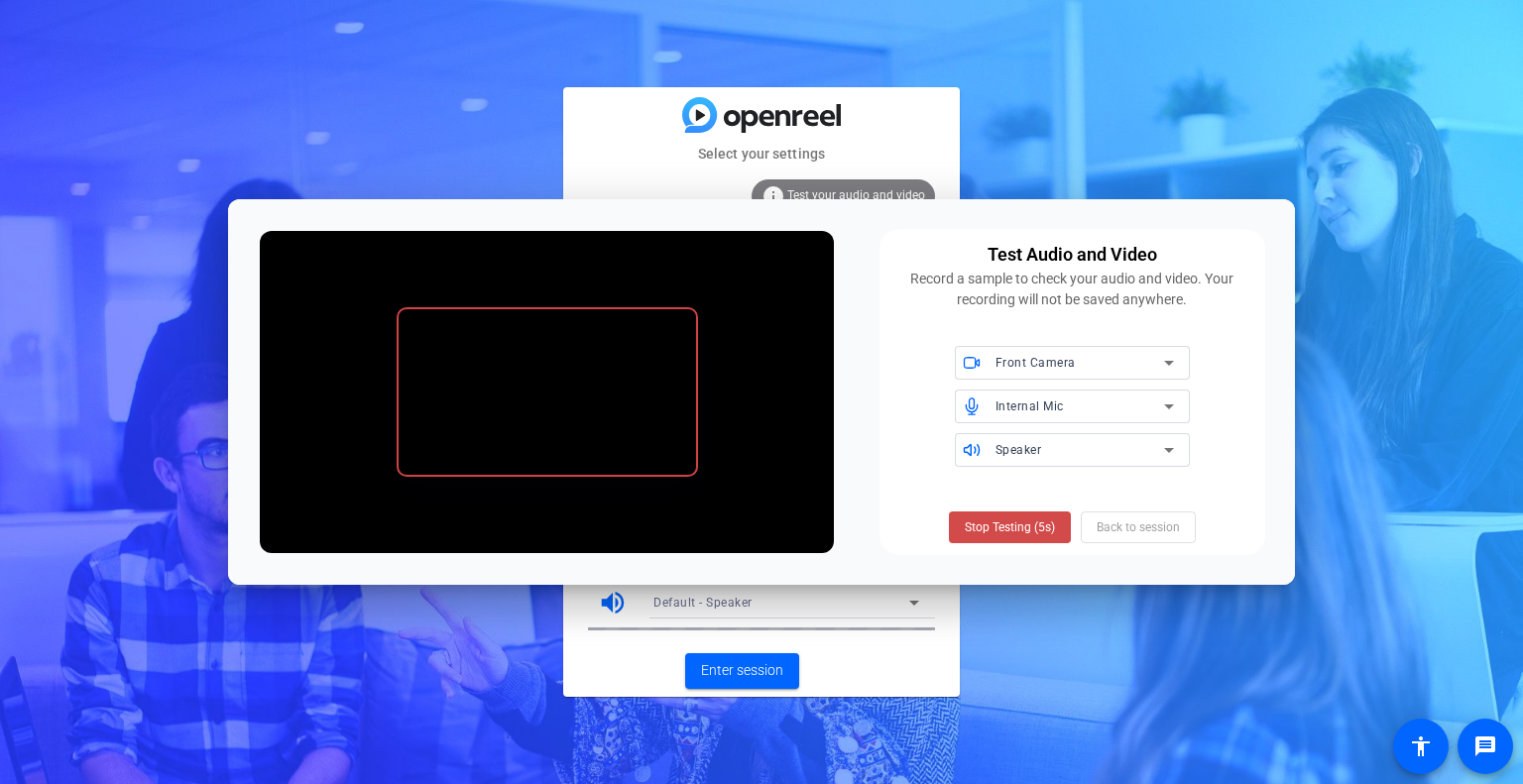 click on "Stop Testing (5s)" at bounding box center (1009, 527) 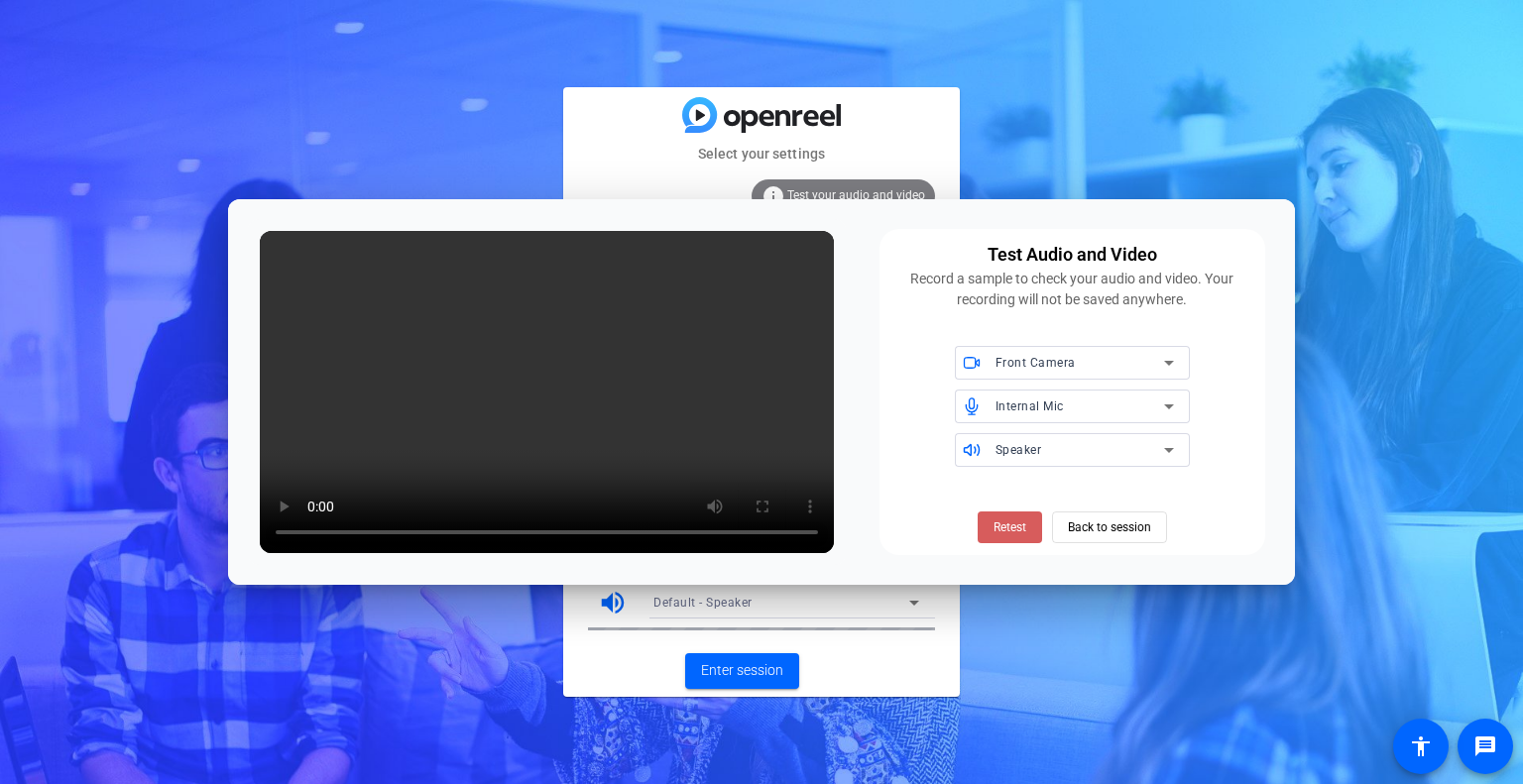 click on "Retest" at bounding box center [1009, 527] 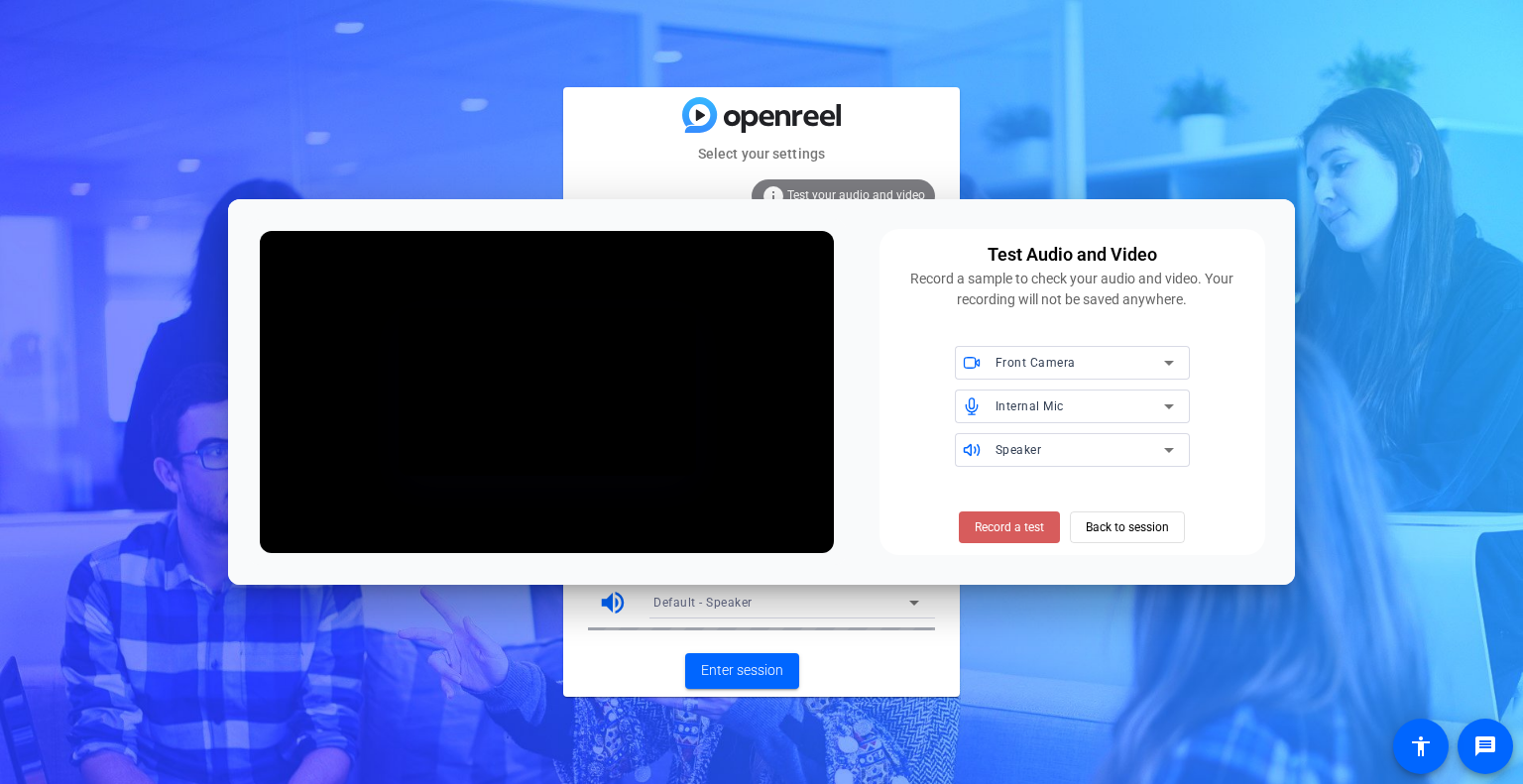 click on "Record a test" at bounding box center (1009, 527) 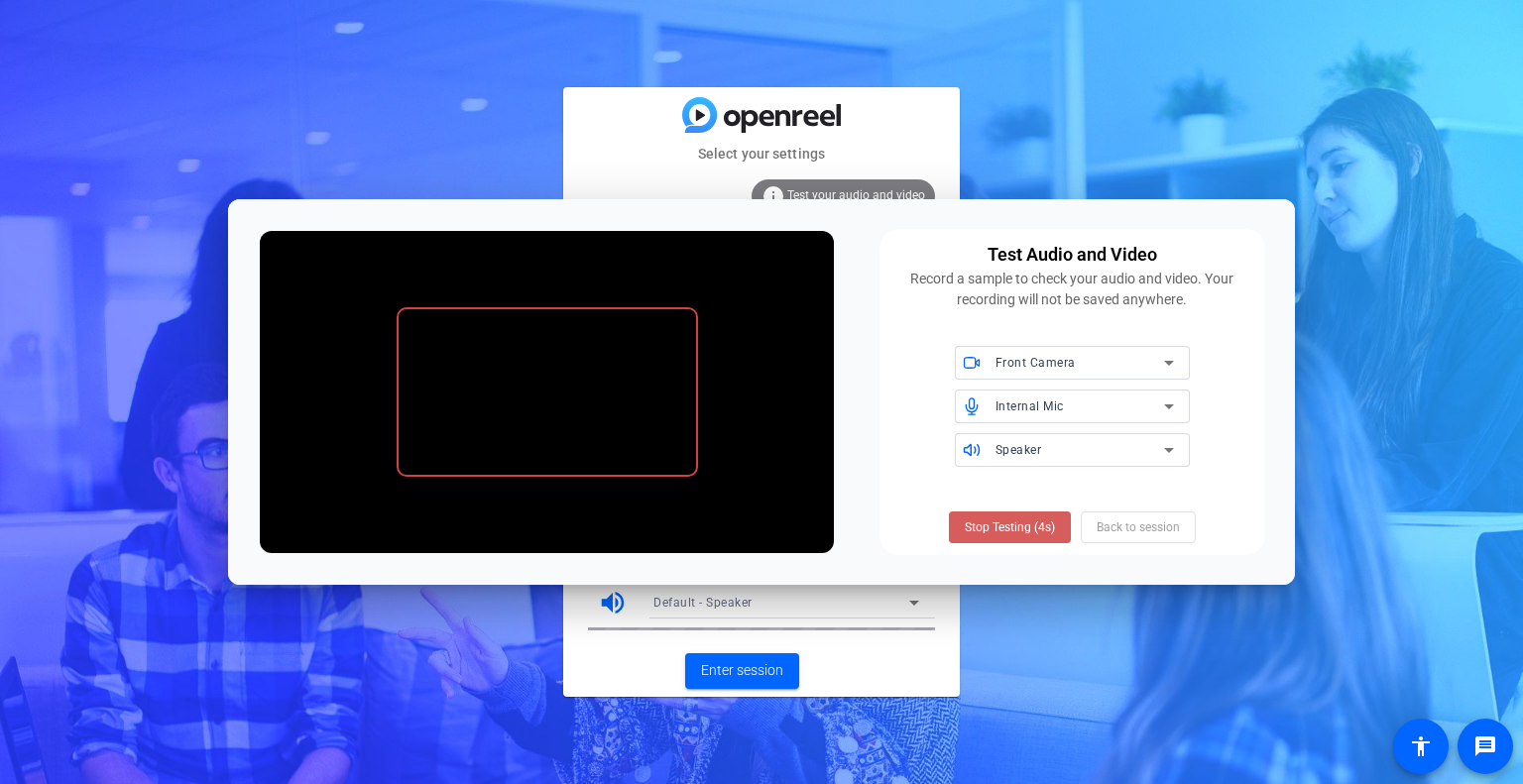 click on "Stop Testing (4s)" at bounding box center (1009, 527) 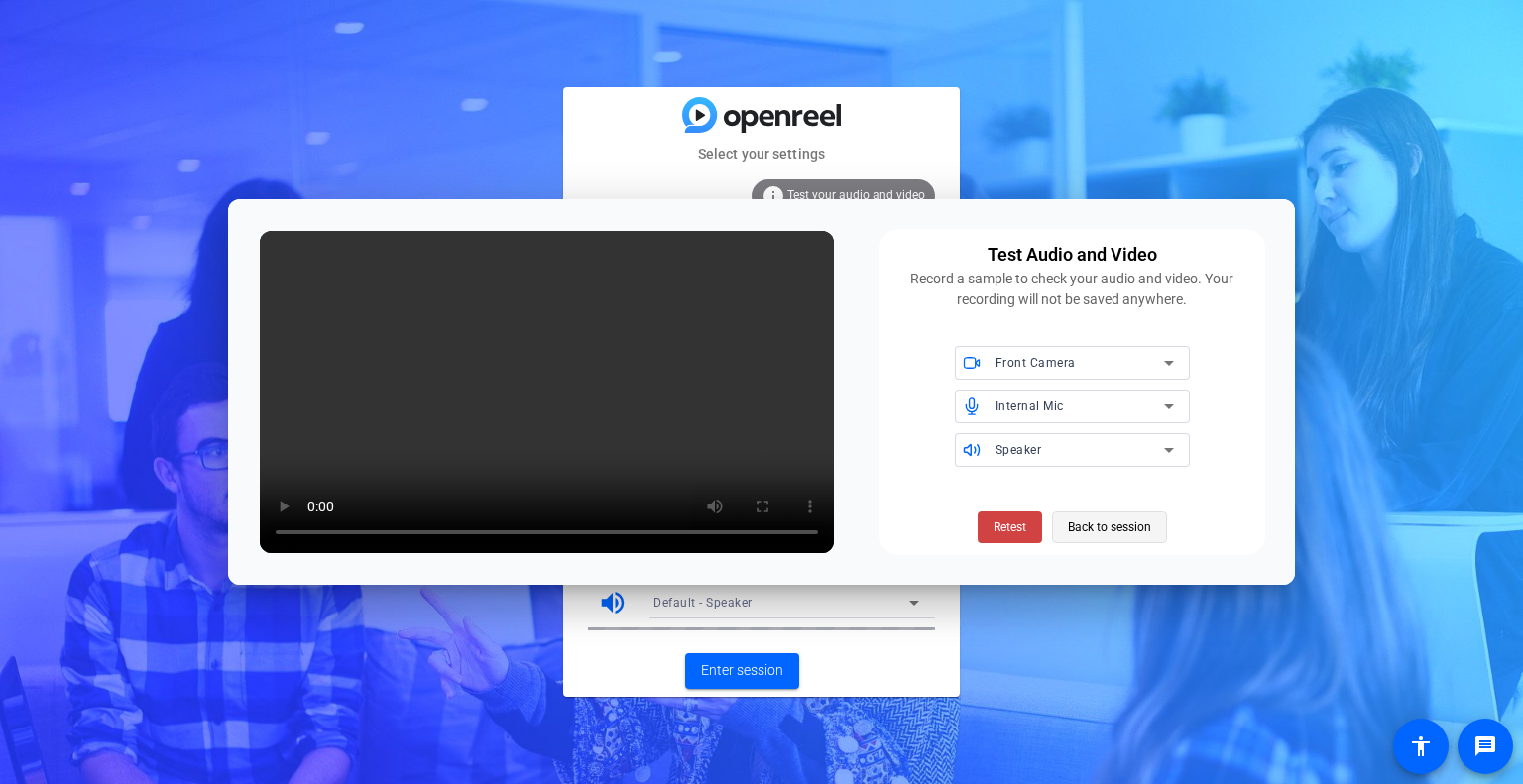 click on "Back to session" at bounding box center (1110, 527) 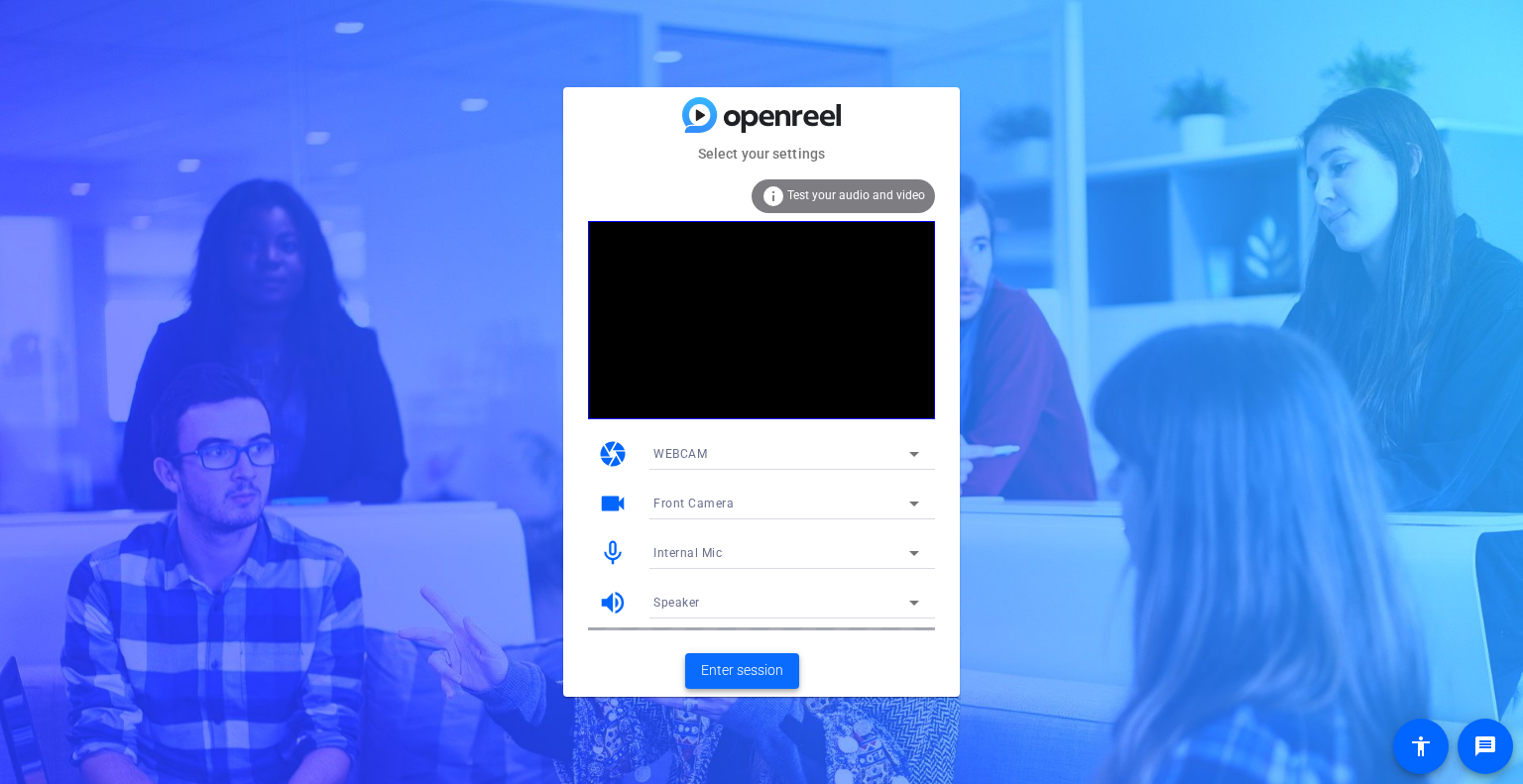 click on "Enter session" 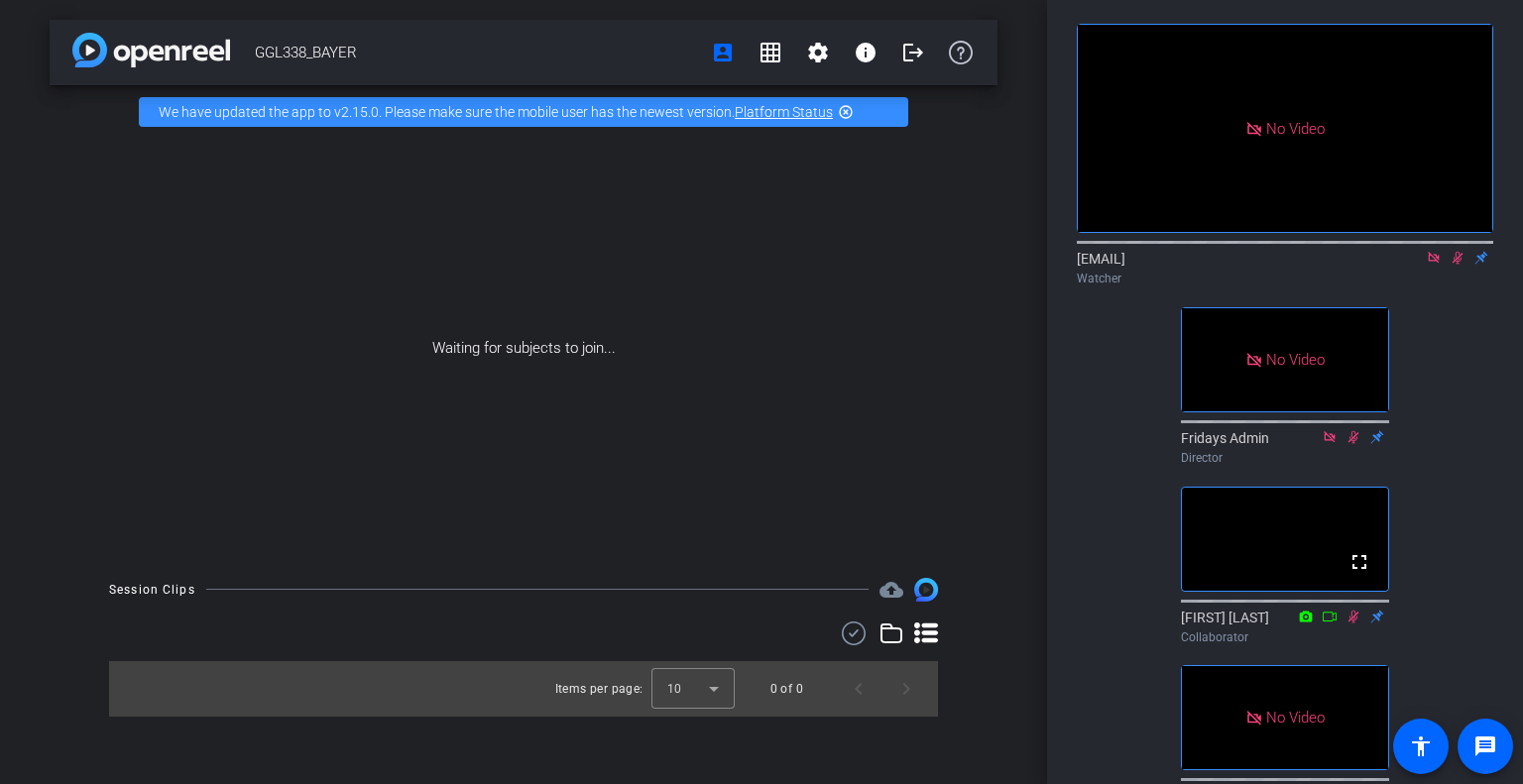 scroll, scrollTop: 0, scrollLeft: 0, axis: both 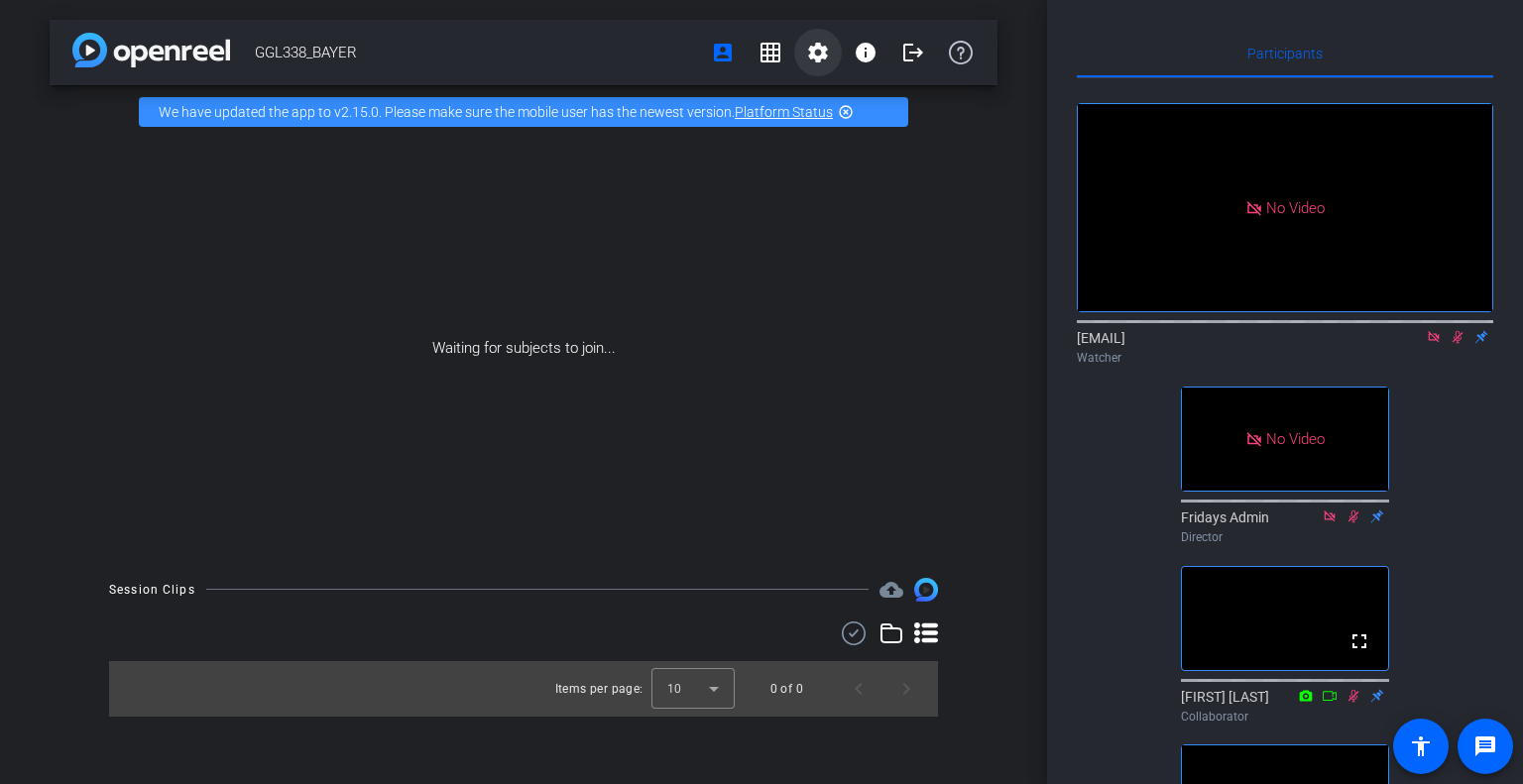 click on "settings" at bounding box center (818, 53) 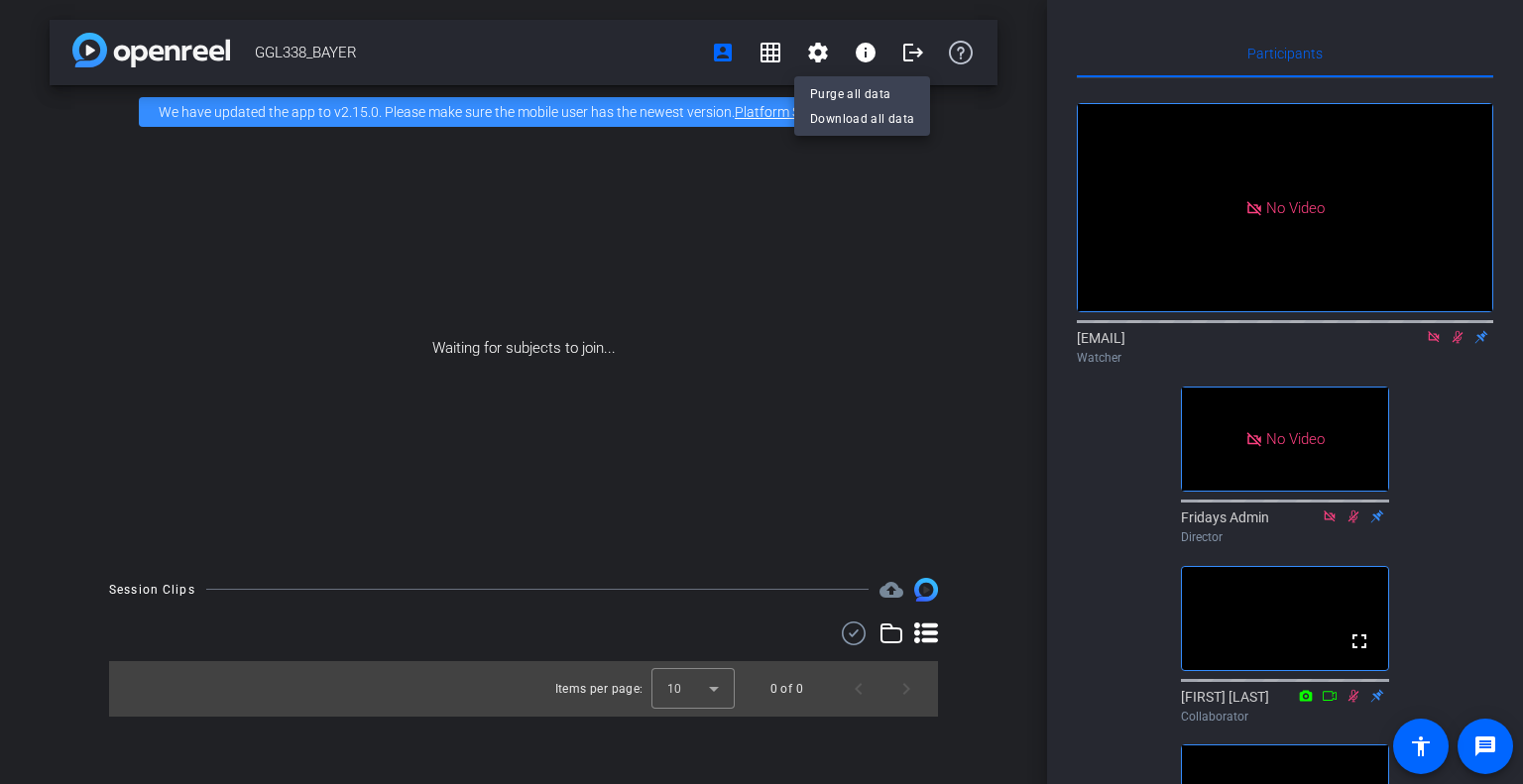 click at bounding box center [762, 392] 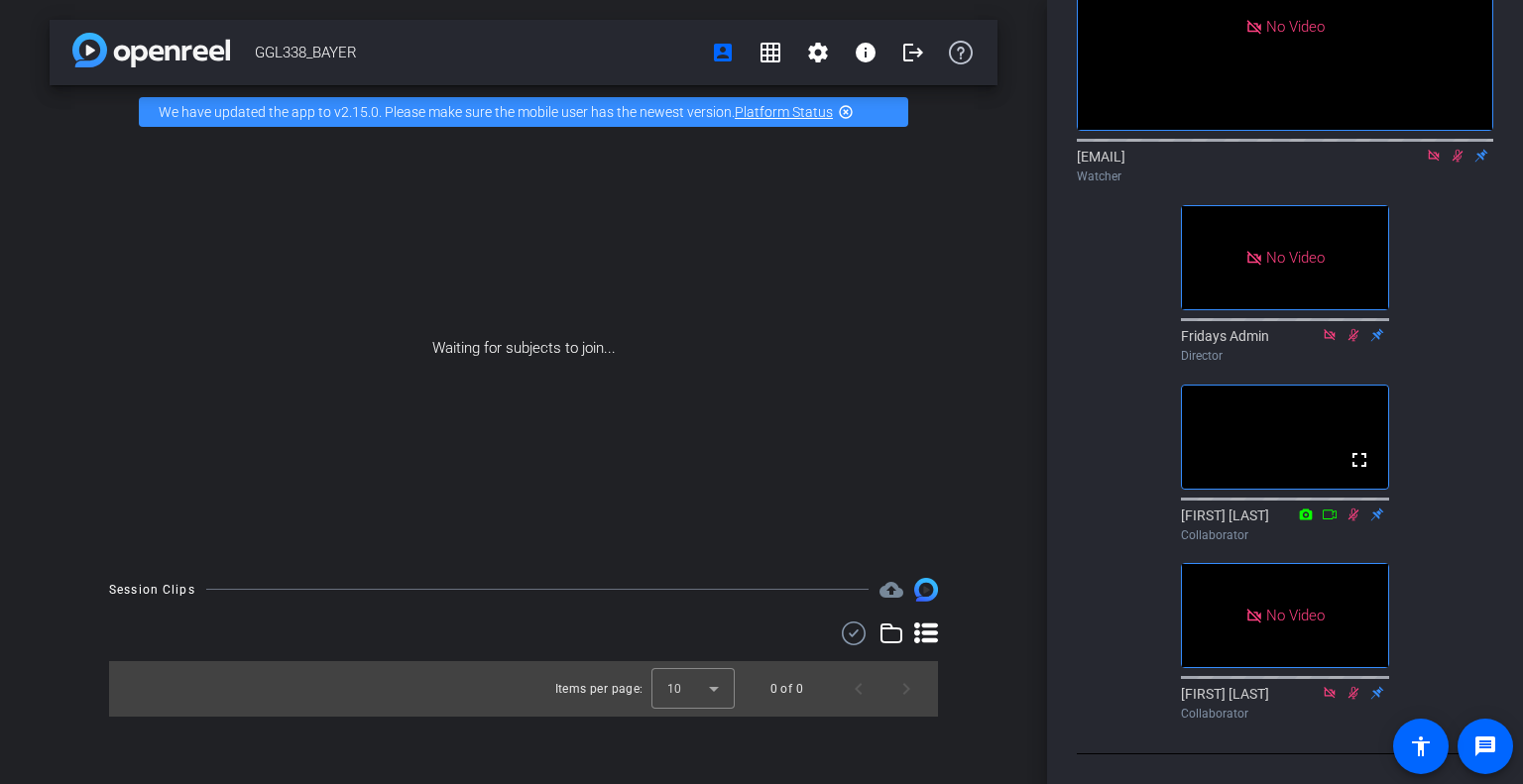 scroll, scrollTop: 218, scrollLeft: 0, axis: vertical 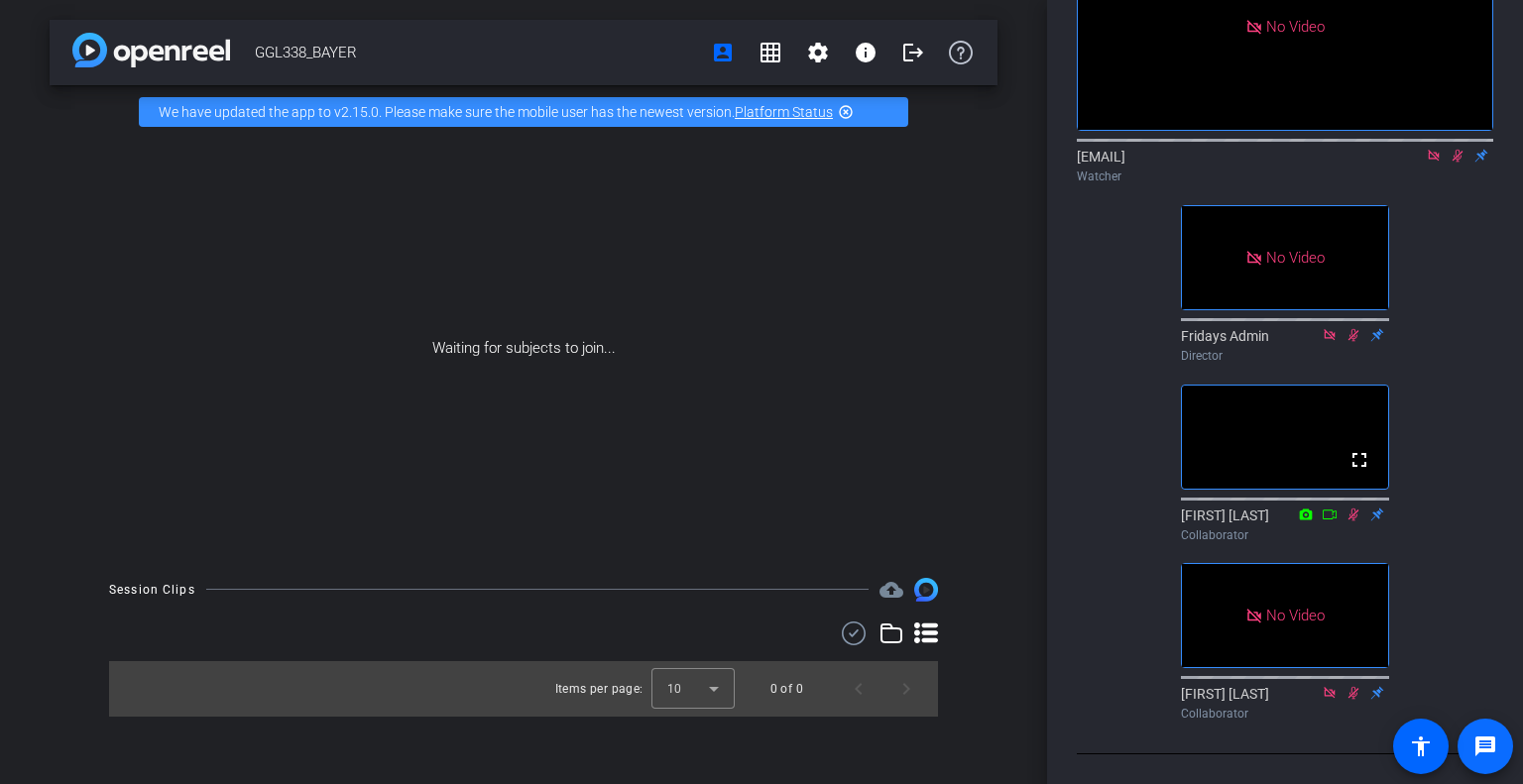 click 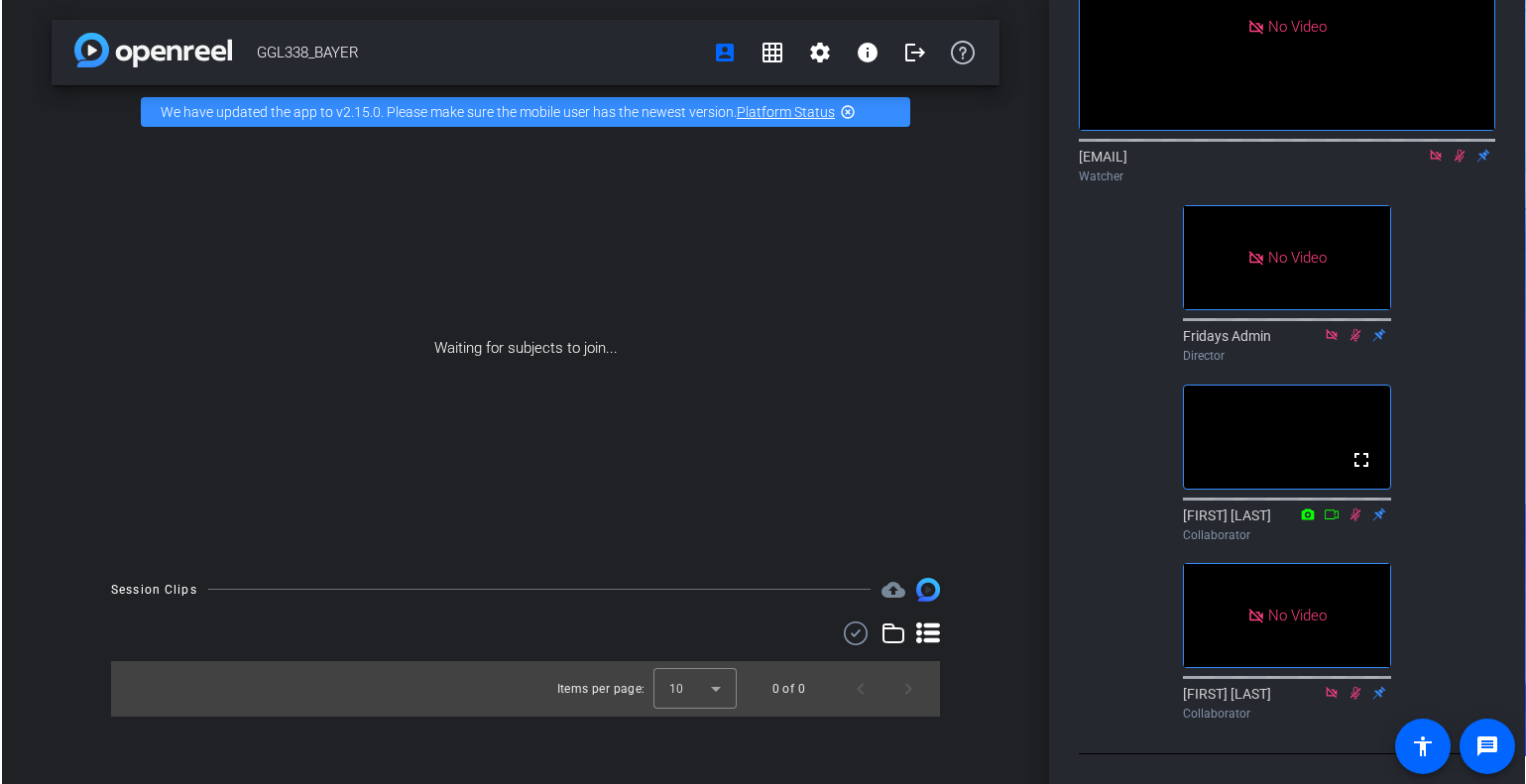 scroll, scrollTop: 218, scrollLeft: 0, axis: vertical 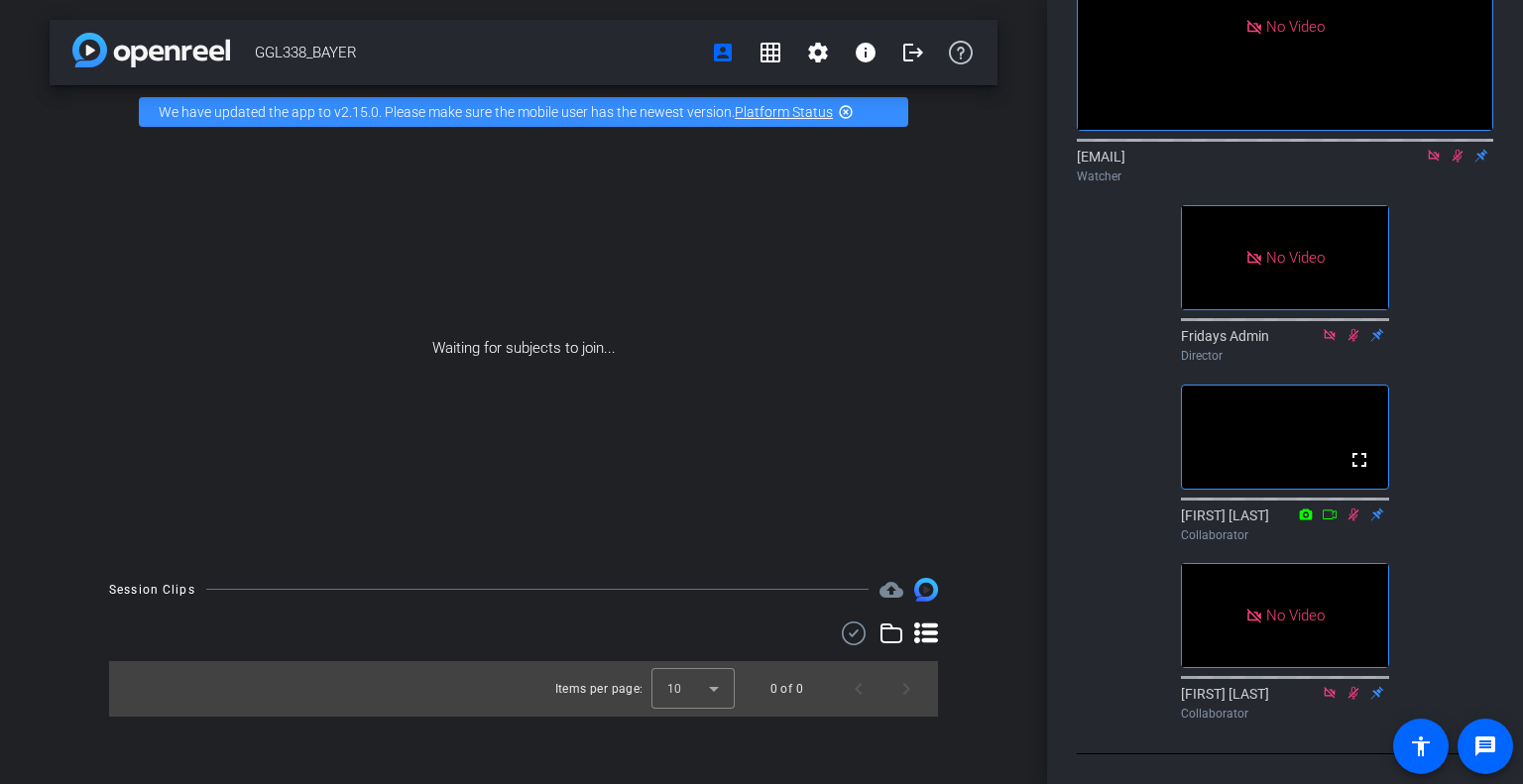 click on "highlight_off" at bounding box center [846, 112] 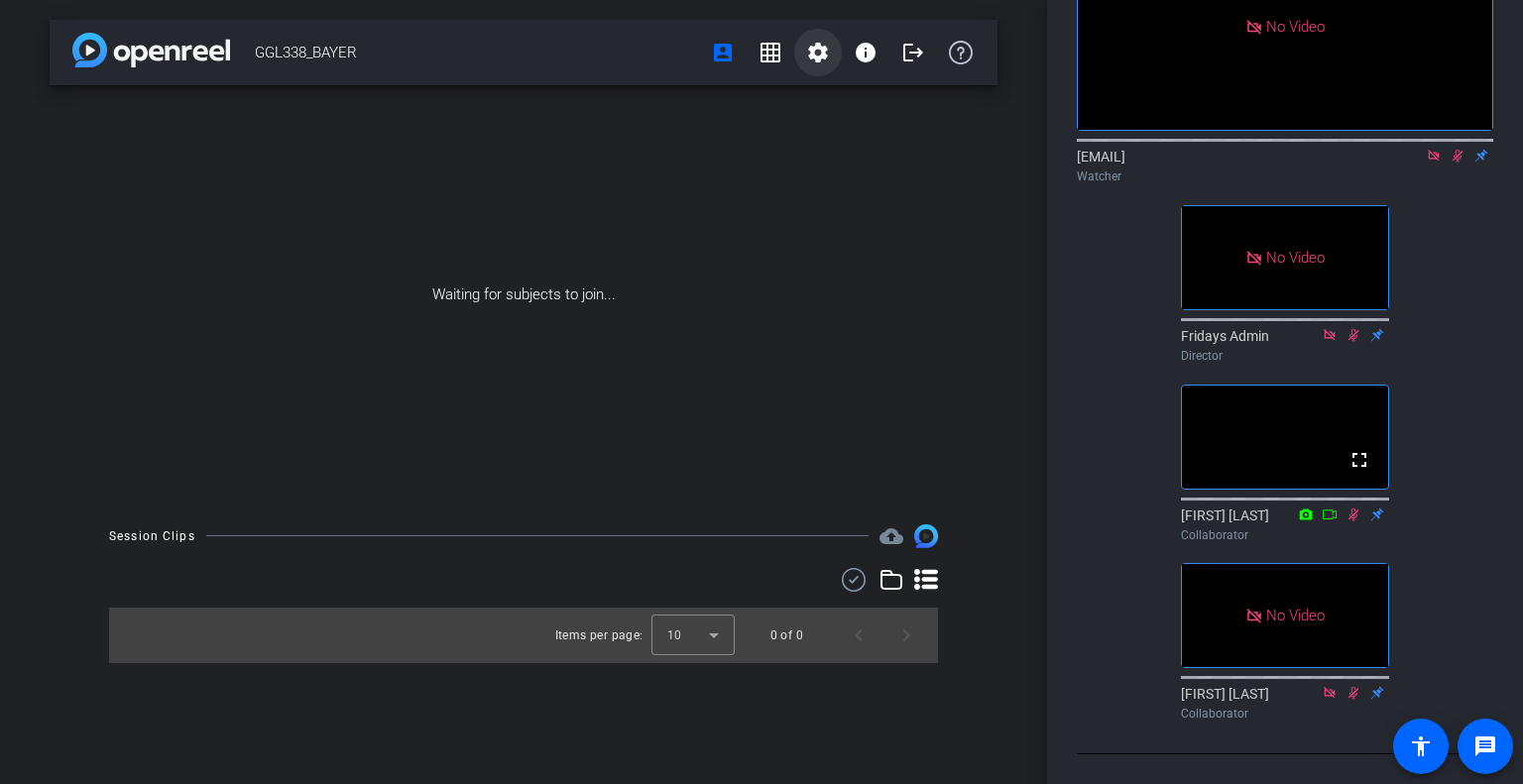 click on "settings" at bounding box center [818, 53] 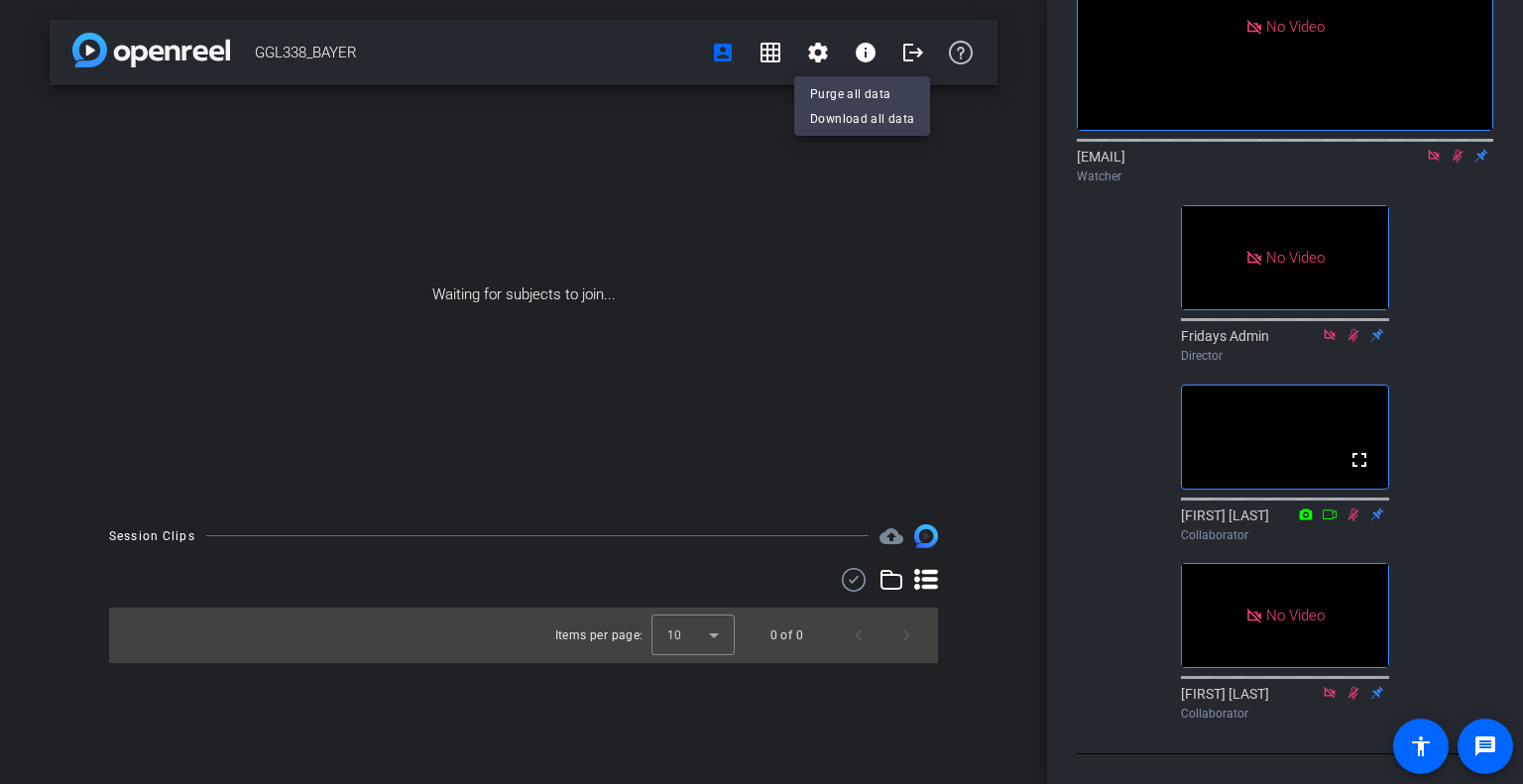 click at bounding box center [762, 392] 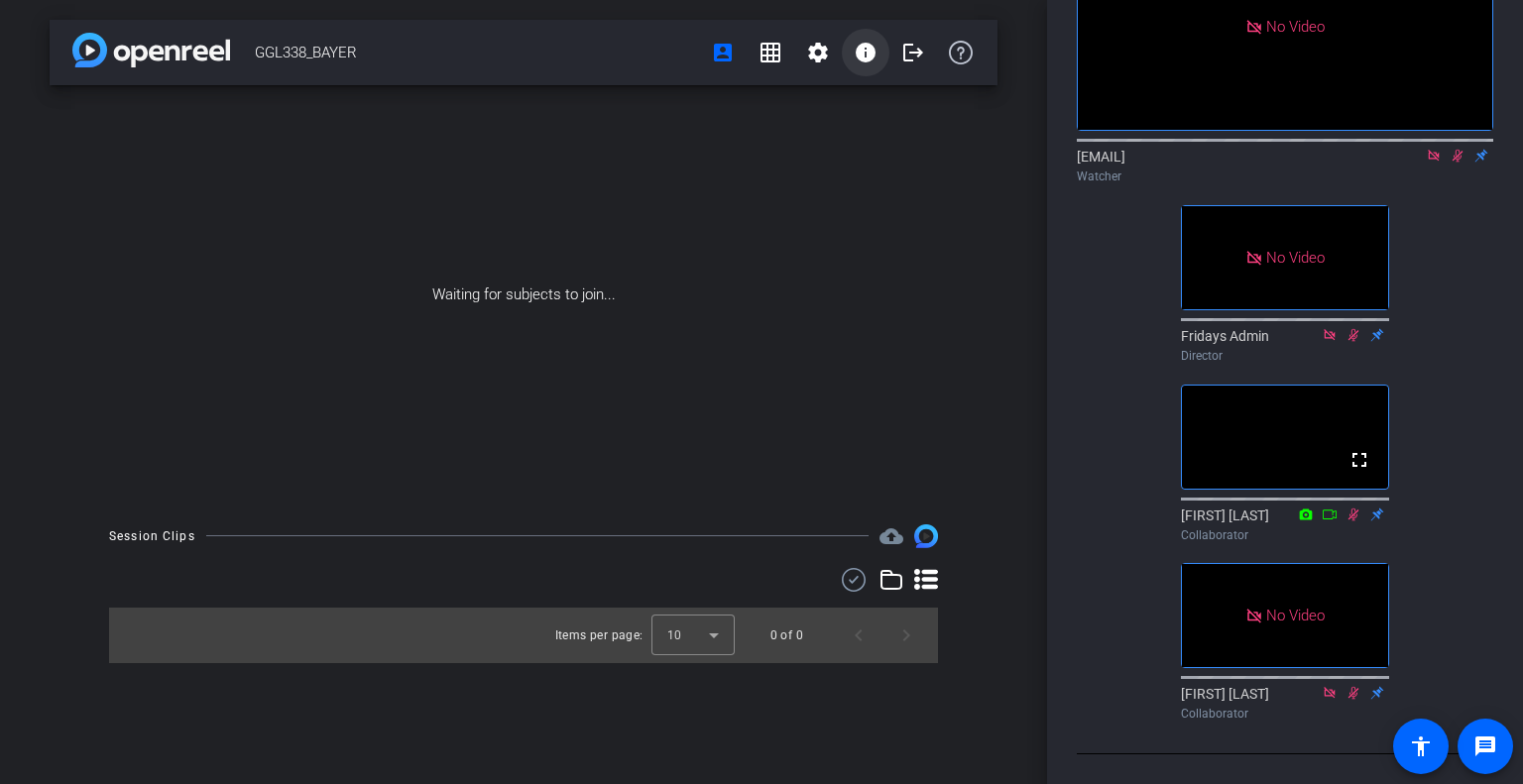 click on "info" at bounding box center (866, 53) 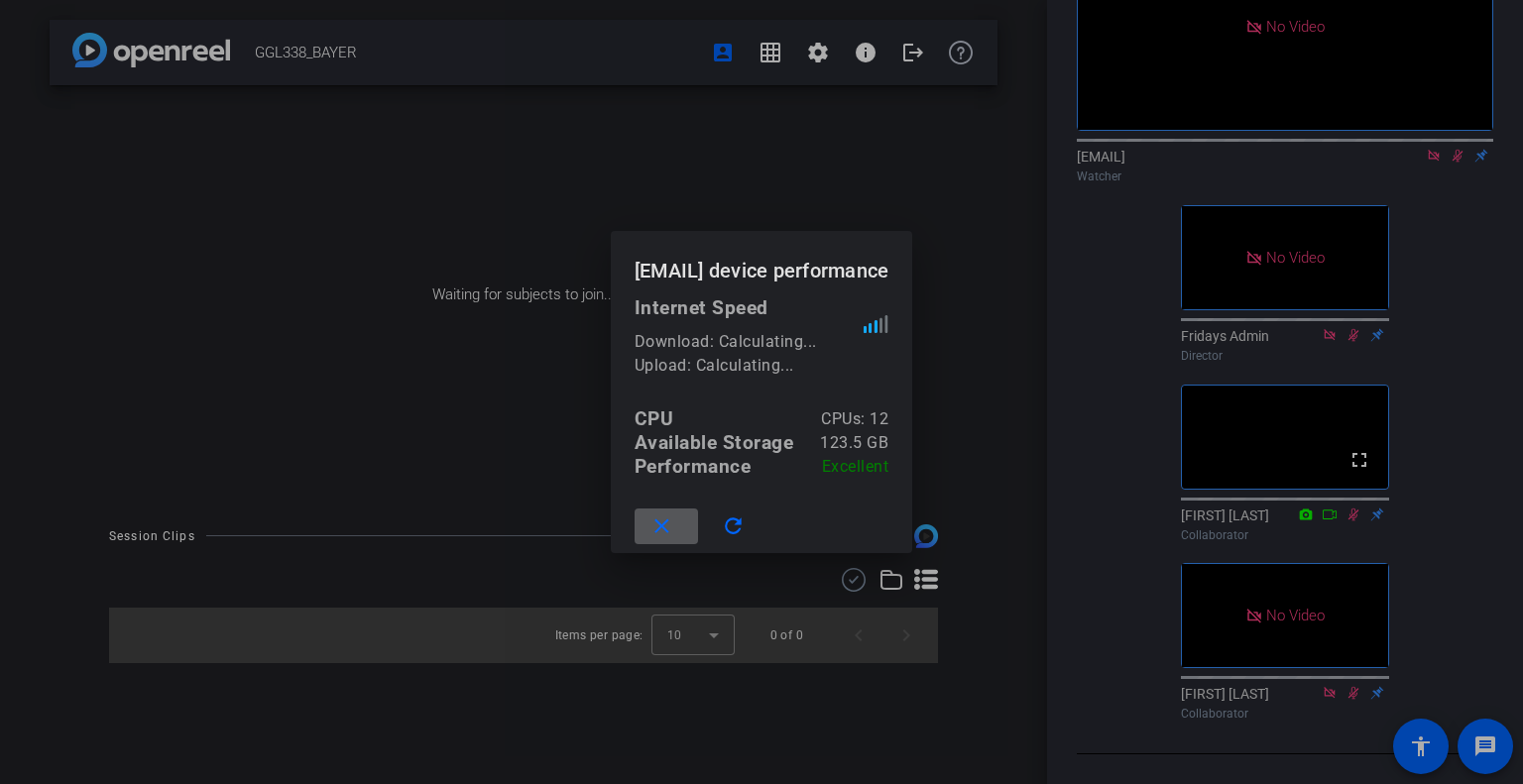 click at bounding box center (762, 392) 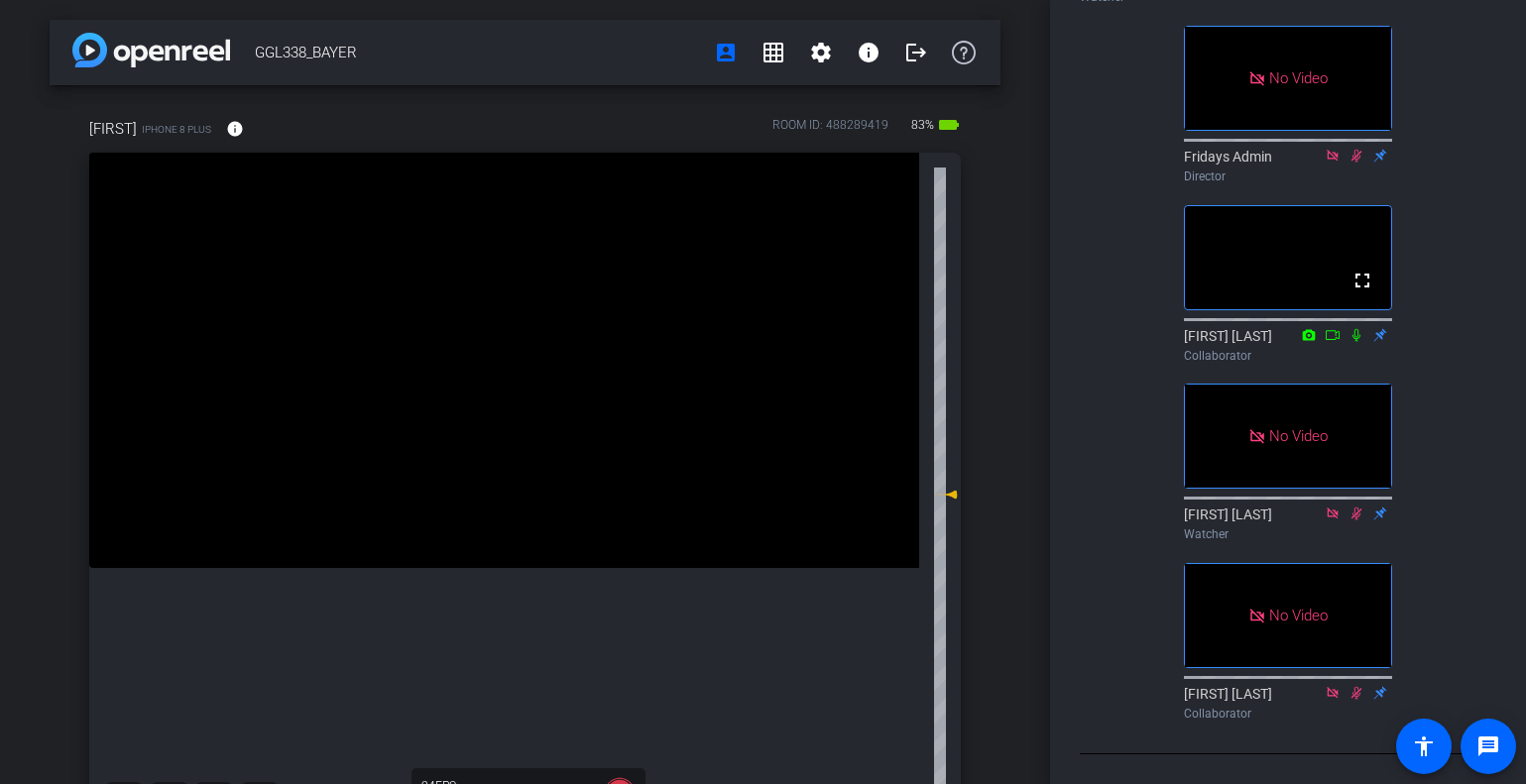 scroll, scrollTop: 399, scrollLeft: 0, axis: vertical 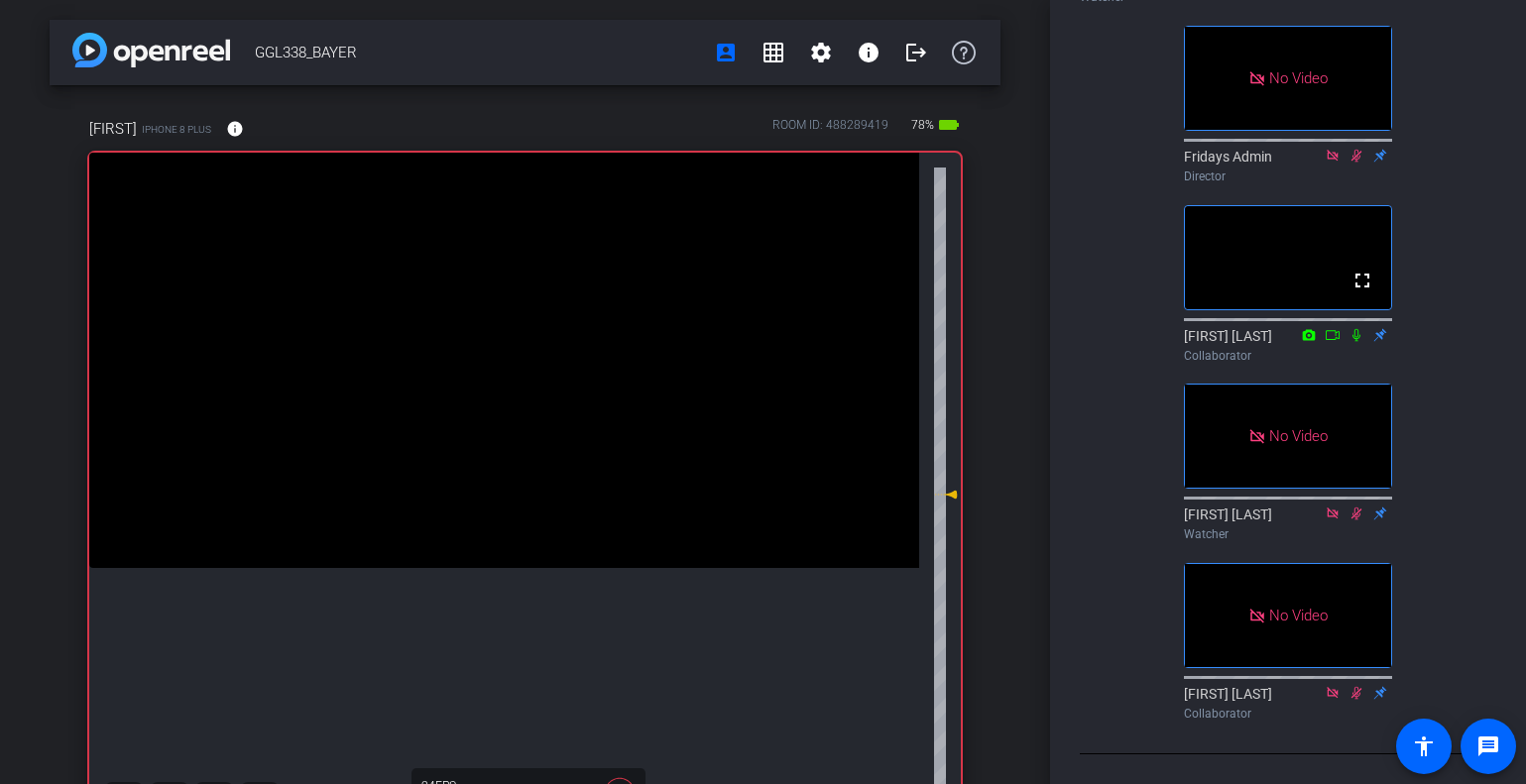 click on "Participants  No Video  [EMAIL]
Watcher   No Video  Fridays Admin
Director  fullscreen  [FIRST] [LAST]
Collaborator   No Video  [FIRST] [LAST]
Watcher   No Video  [FIRST] [LAST]
Collaborator  Select Source Teleprompter Speed 1X (100 words/minute) Font Size 30px Screen Setup Teleprompter Top Background White - text in black  Script  203 Words
Bayer Script ALT Bayer Script ALT               Play        Play from this location               Play Selected        Play and display the selected text only Bold Italic Enter script here..." 